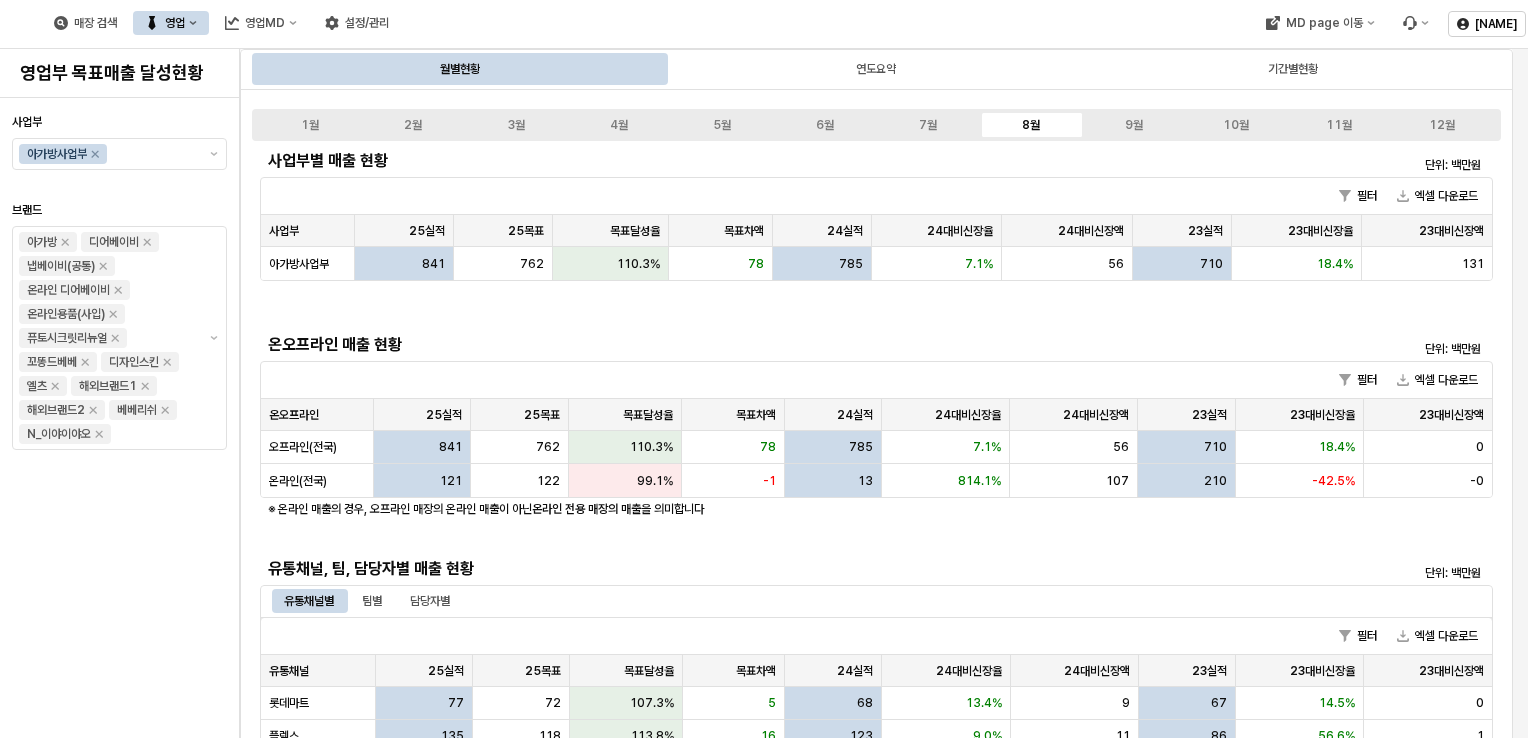 scroll, scrollTop: 0, scrollLeft: 0, axis: both 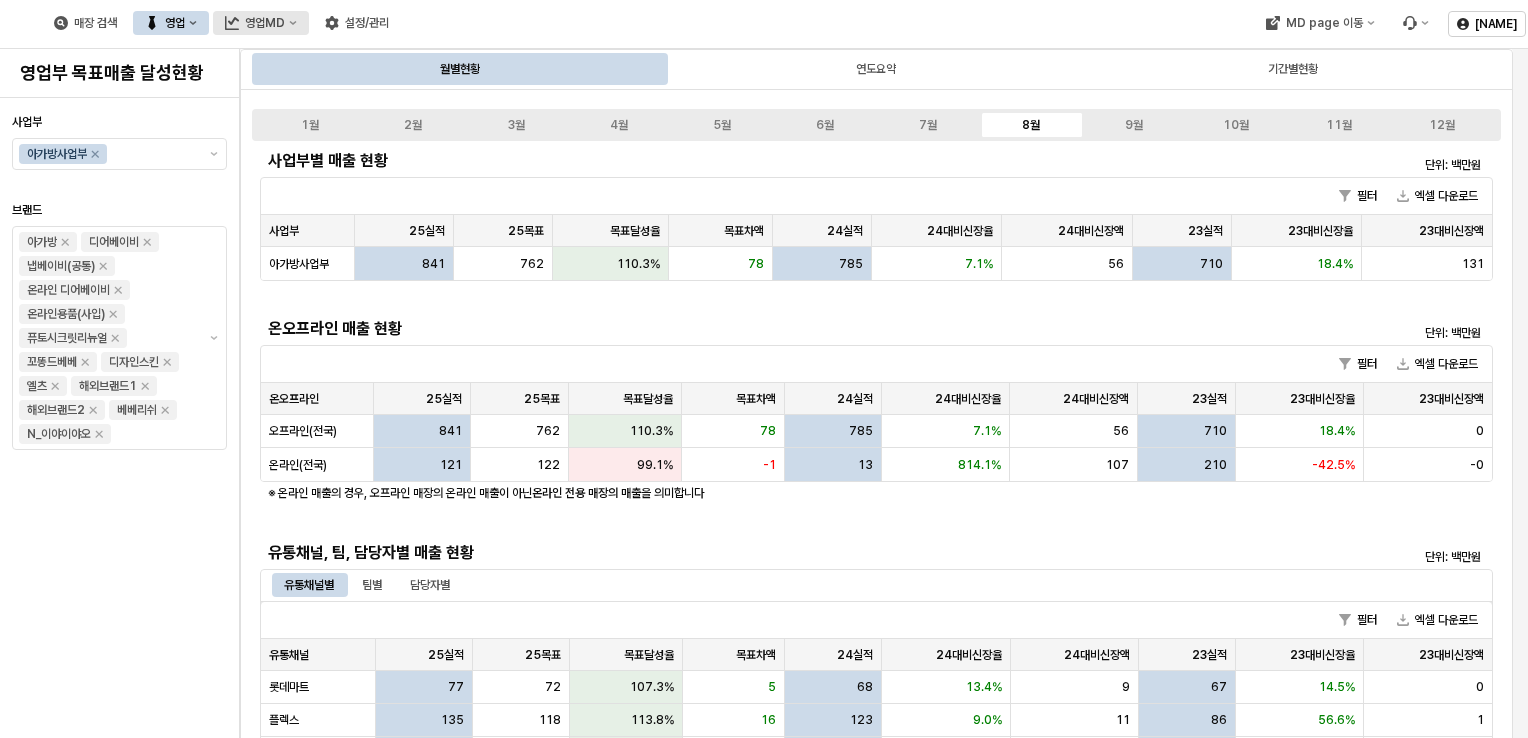 click on "영업MD" at bounding box center [265, 23] 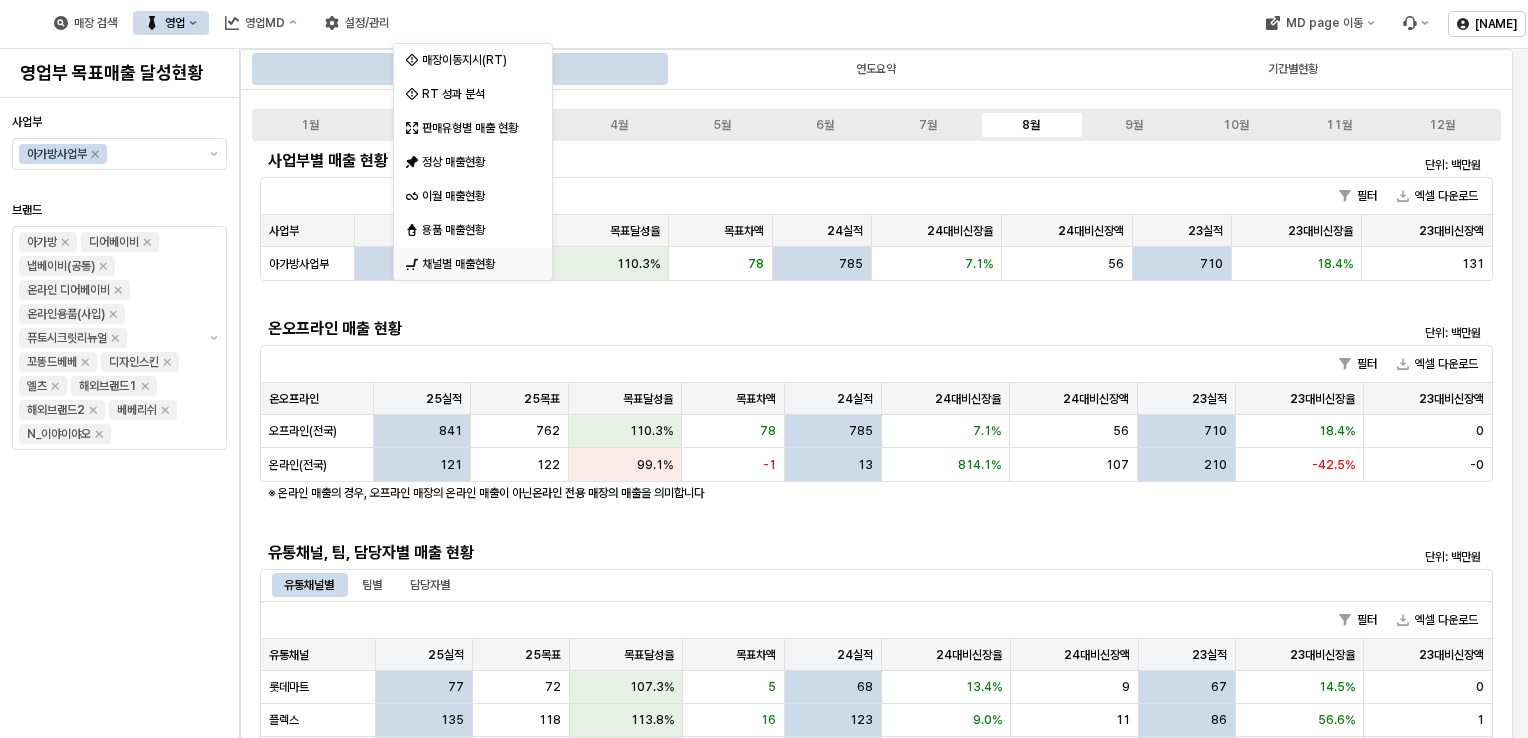 click on "채널별 매출현황" at bounding box center (475, 264) 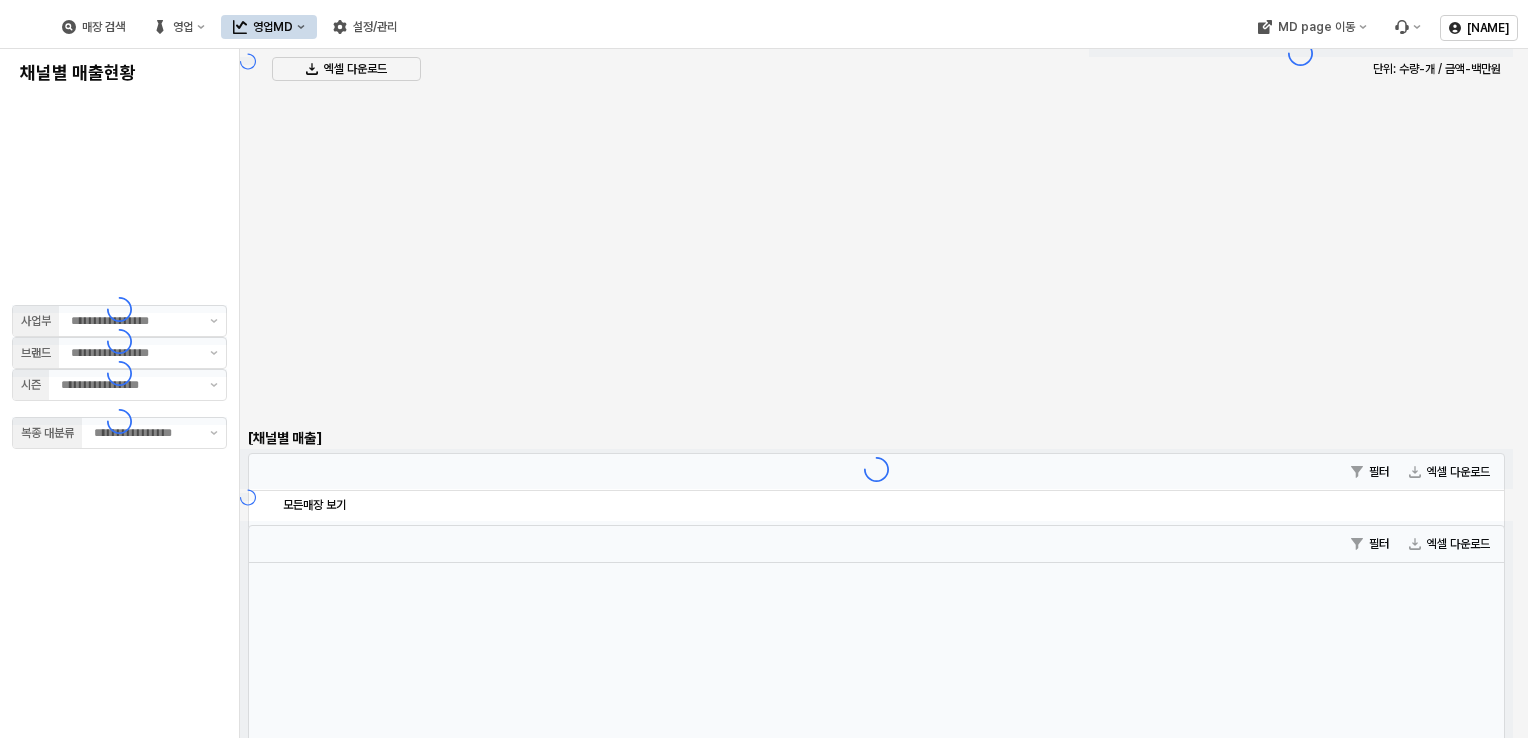 type on "******" 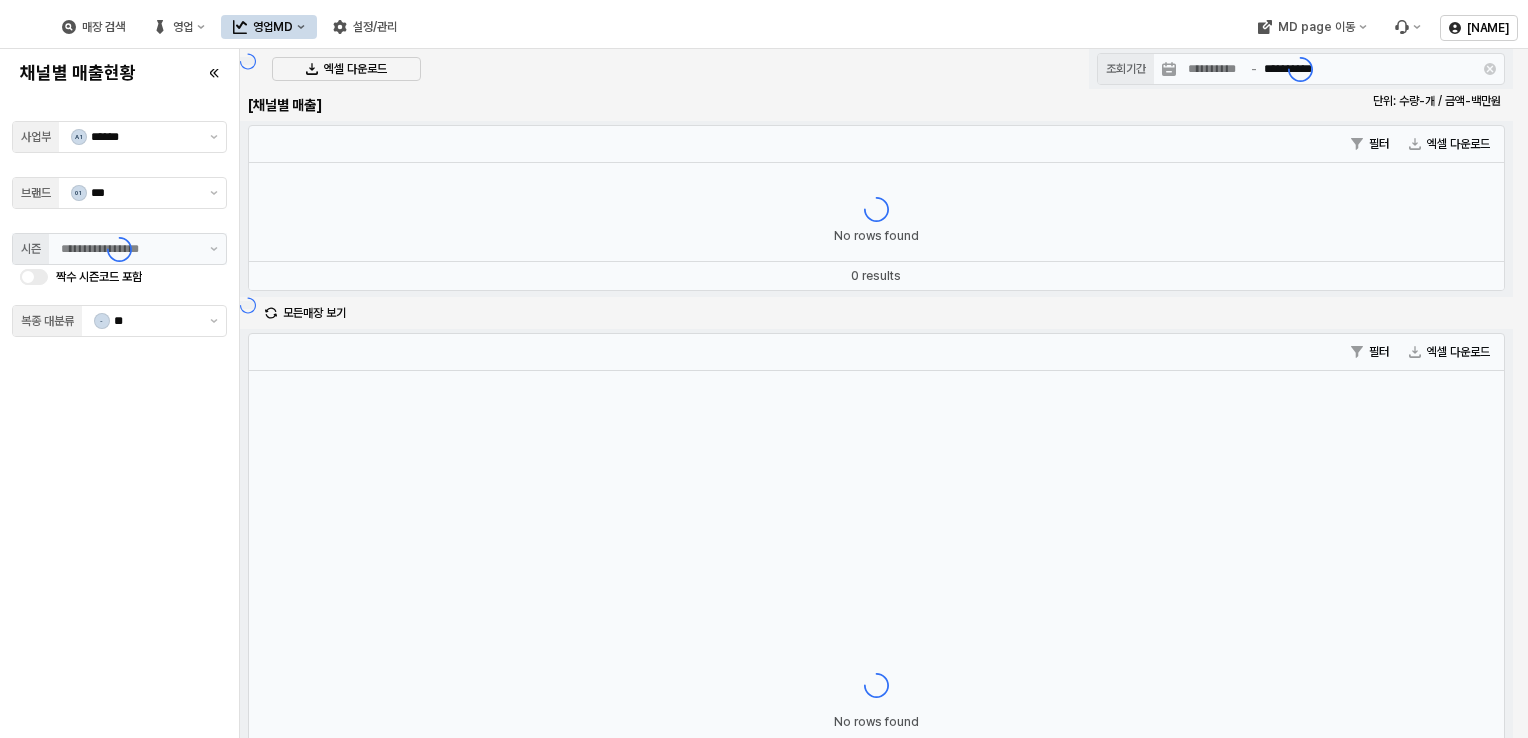 type on "******" 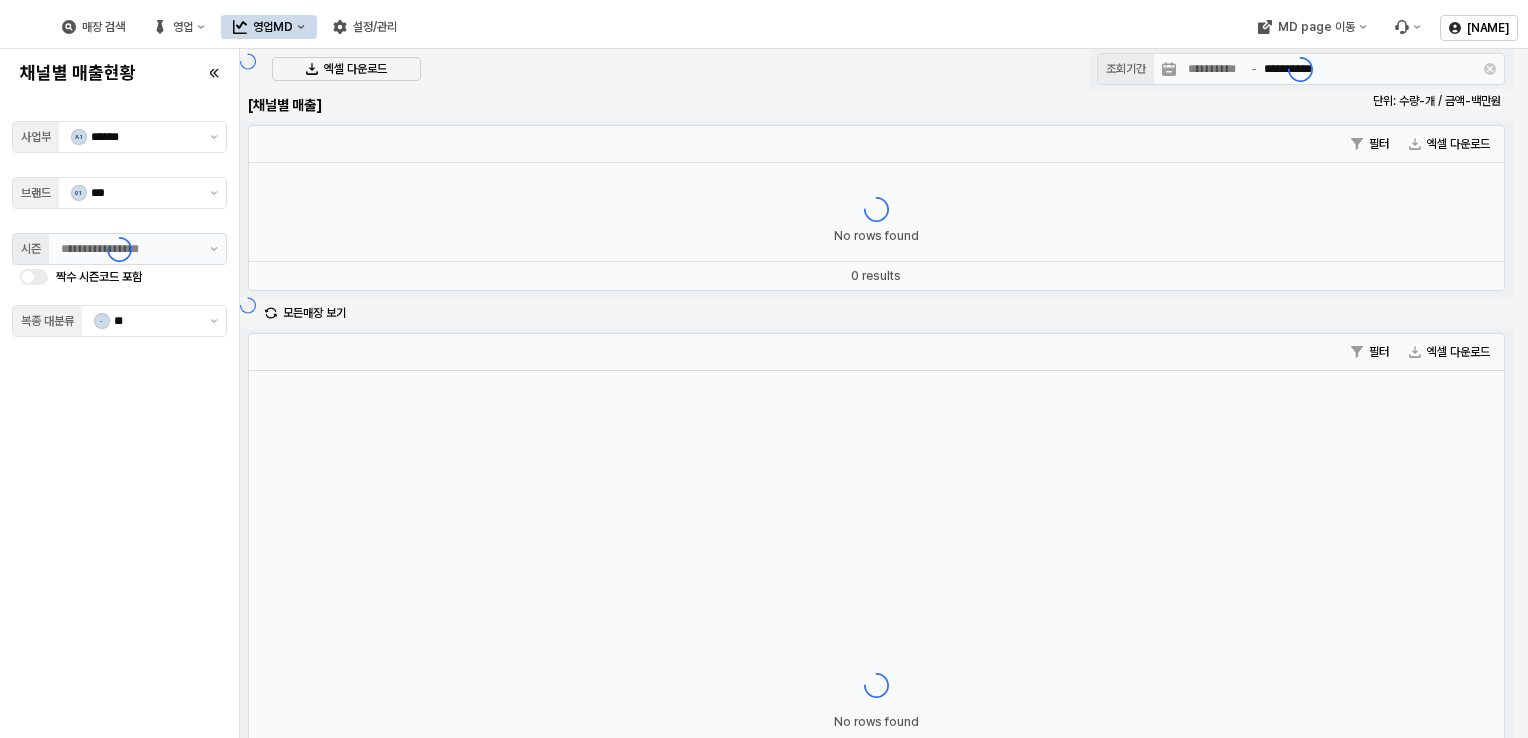 type on "**********" 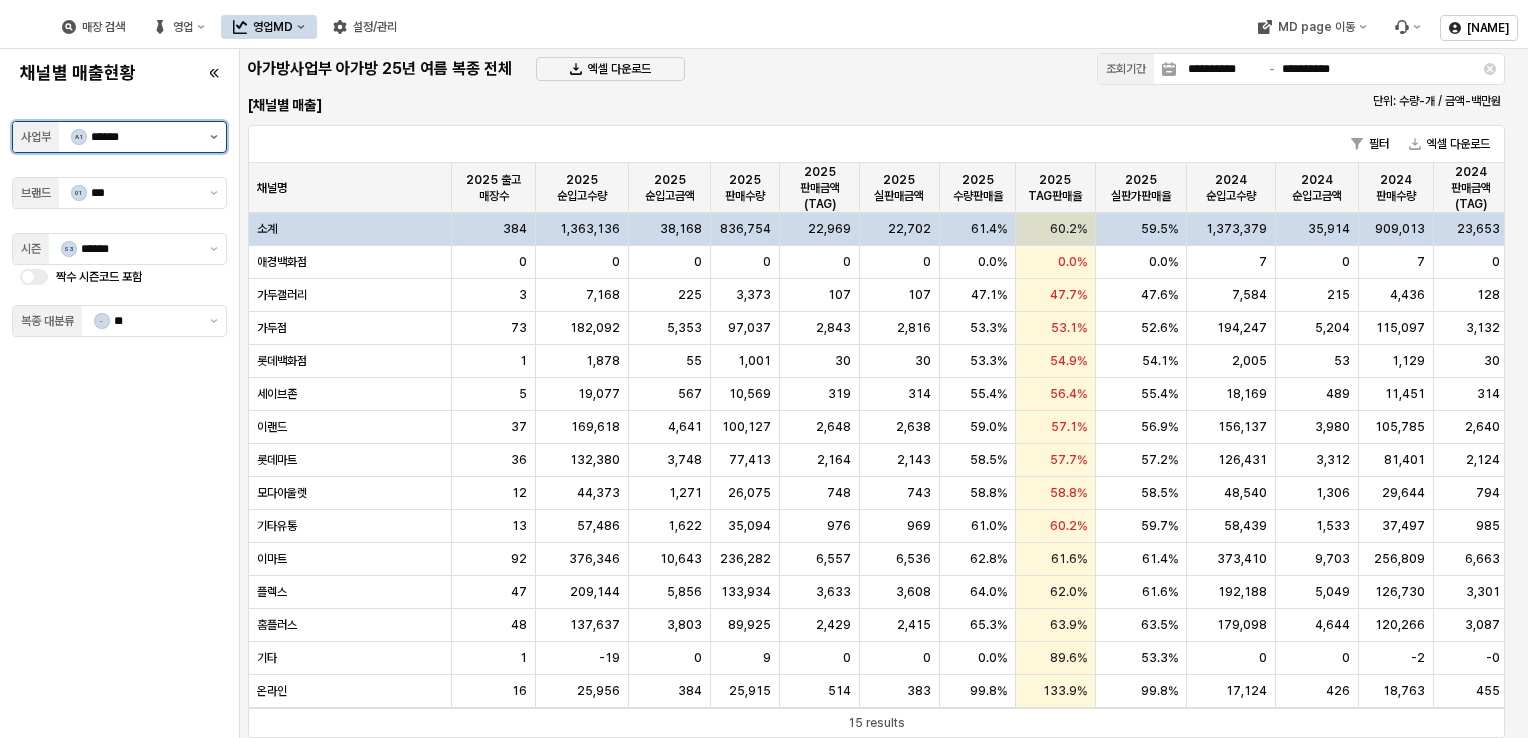 click at bounding box center (214, 137) 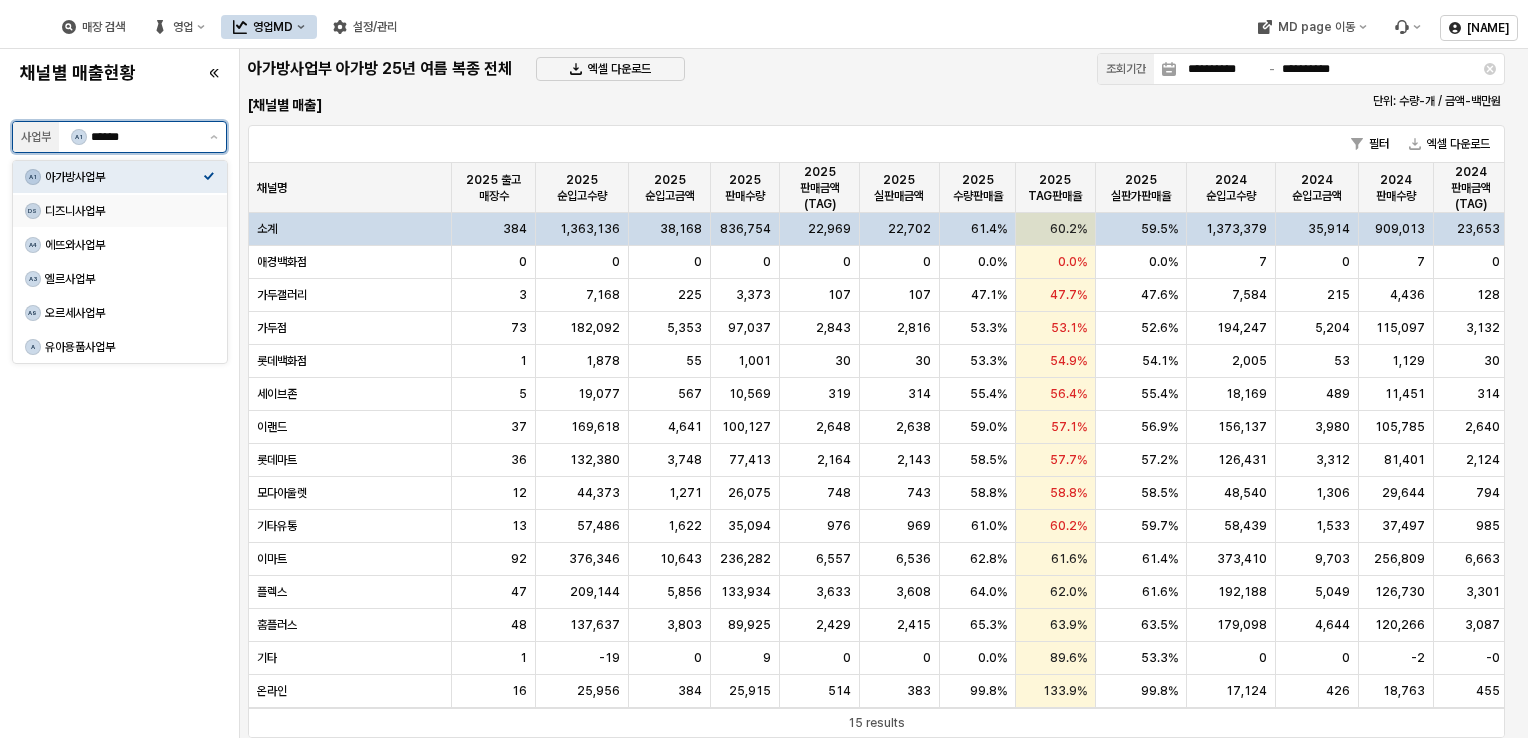 click 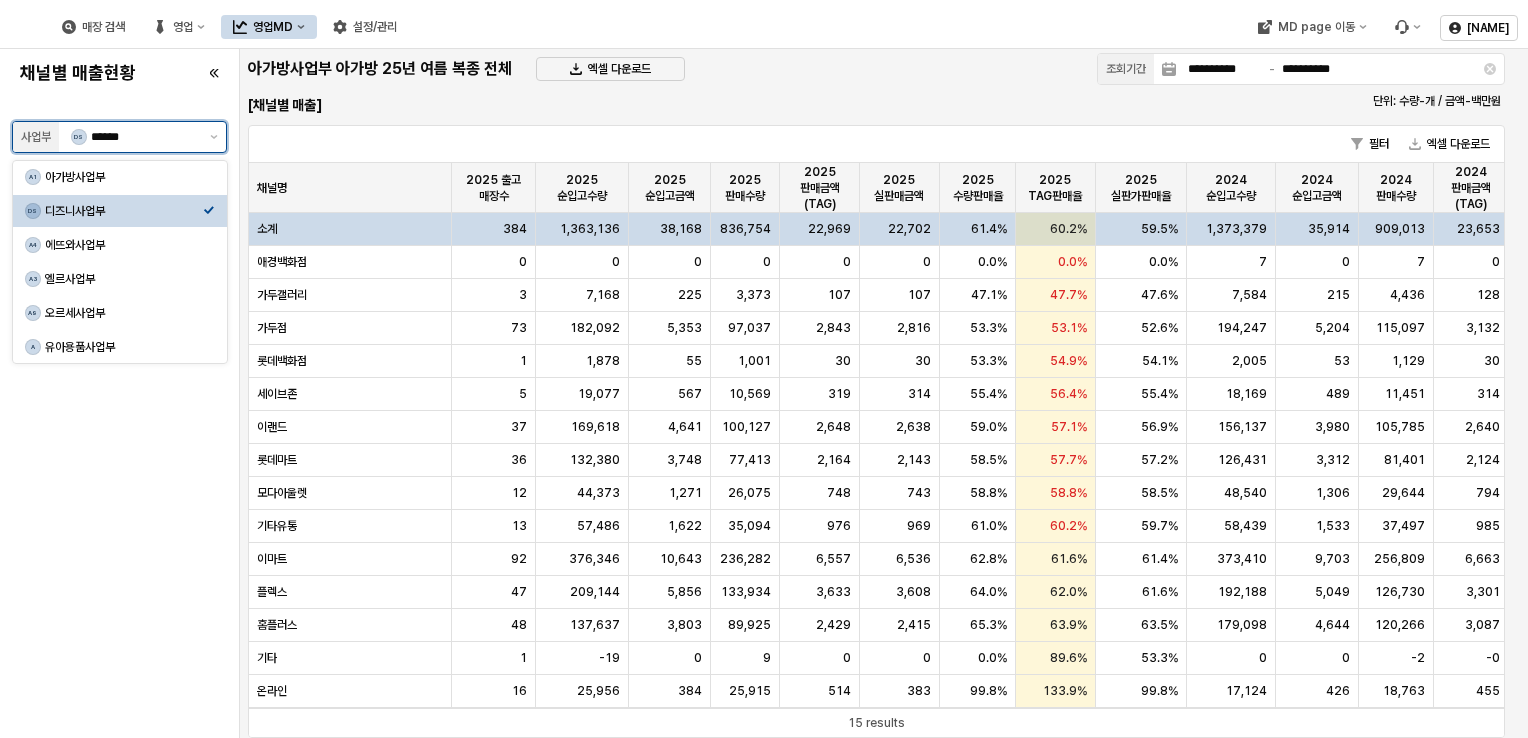type on "******" 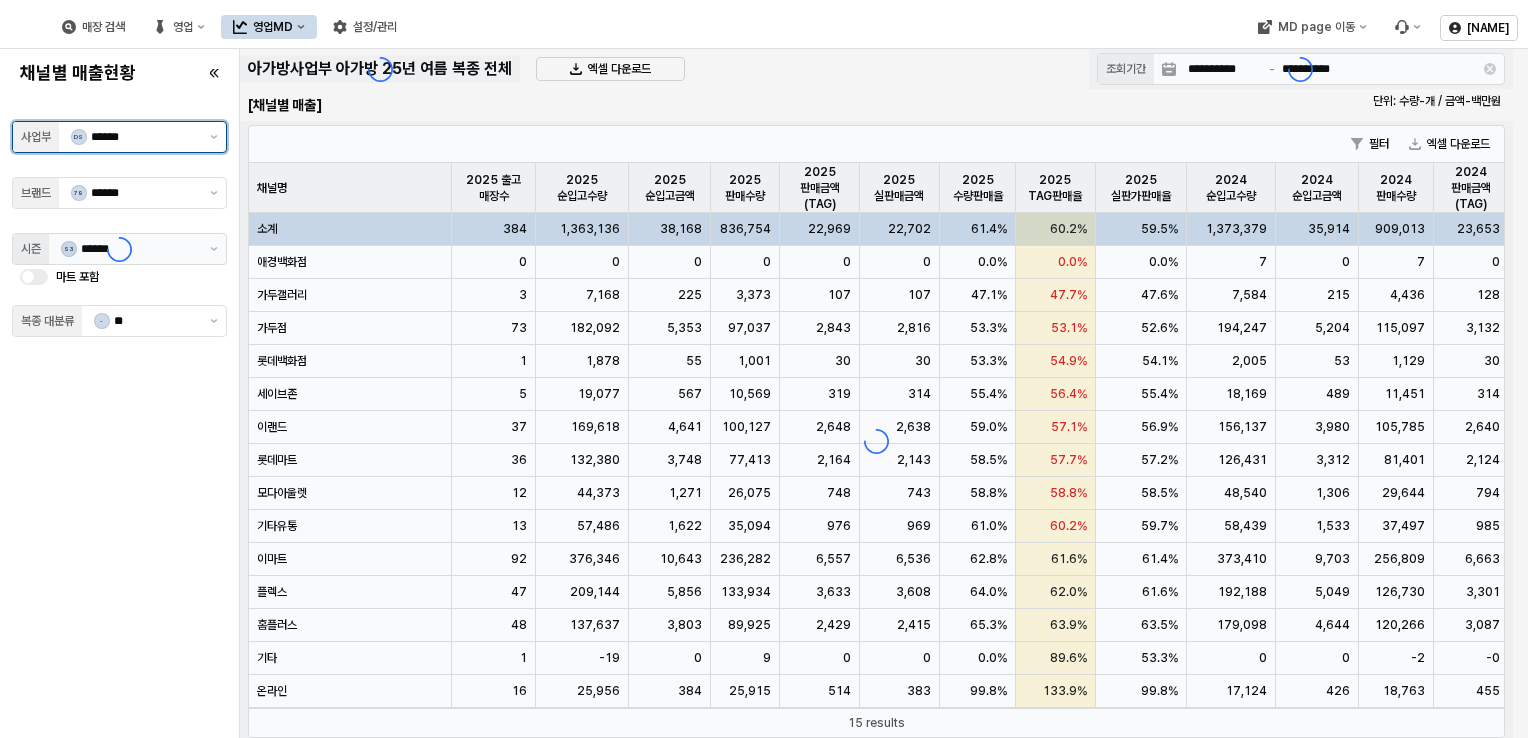 type on "**********" 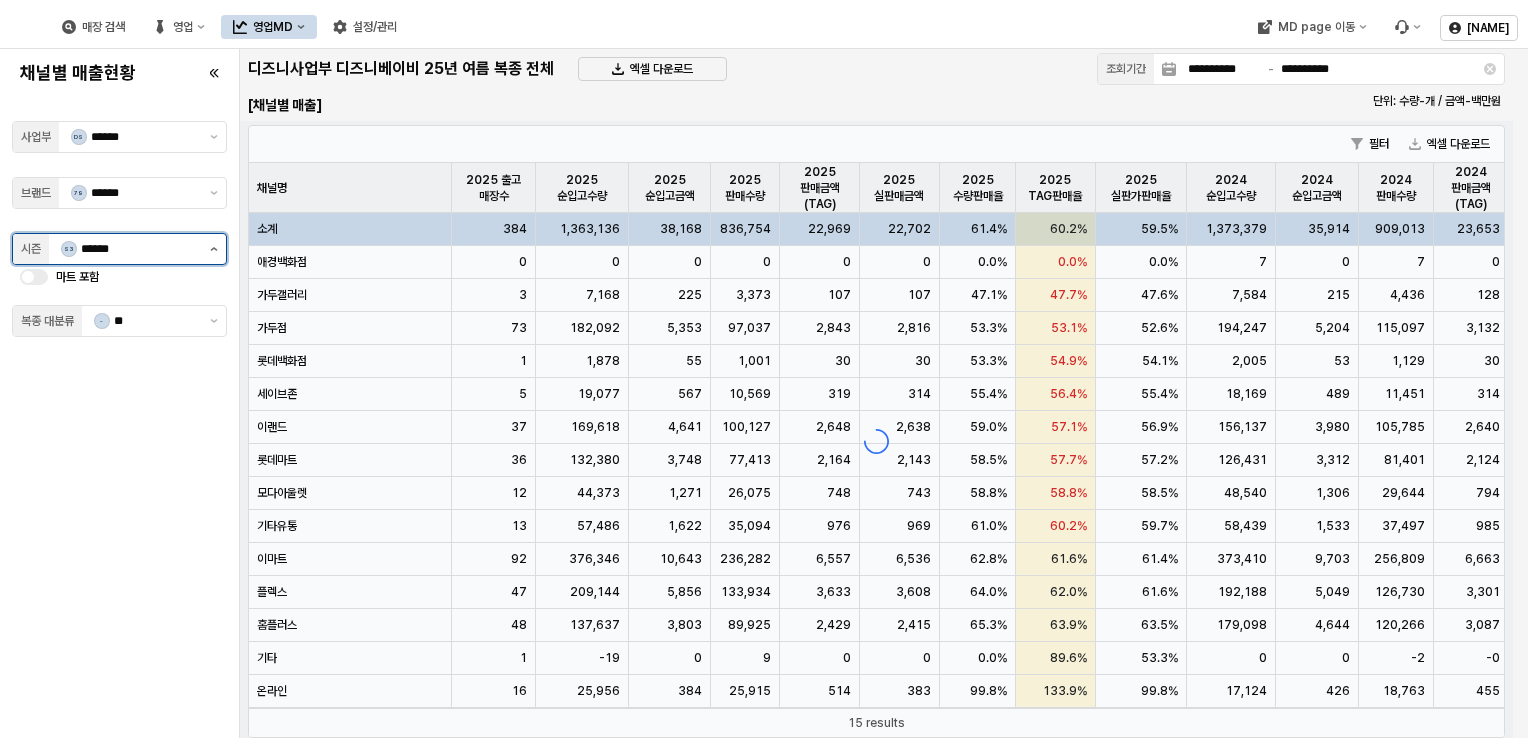 click 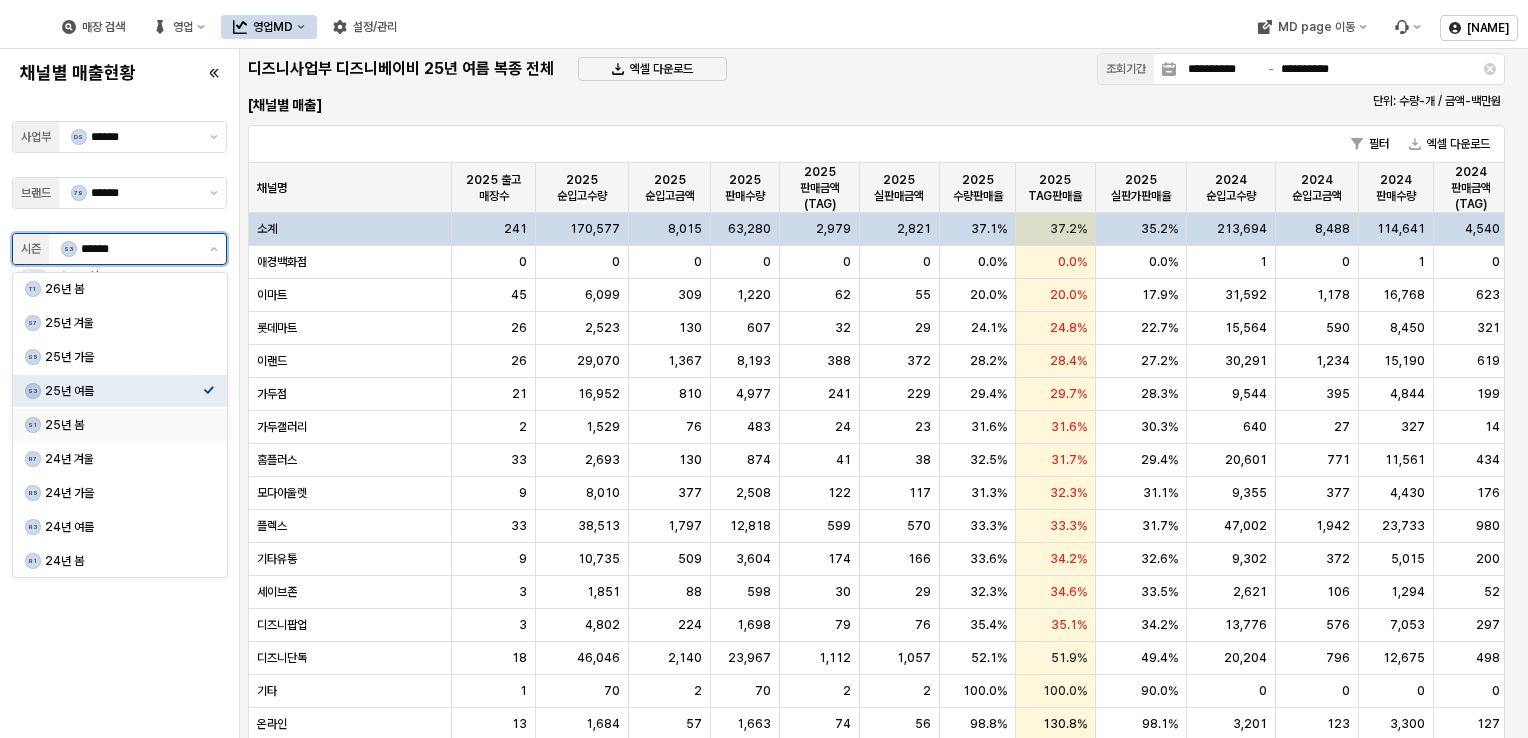 click on "25년 봄" at bounding box center [124, 425] 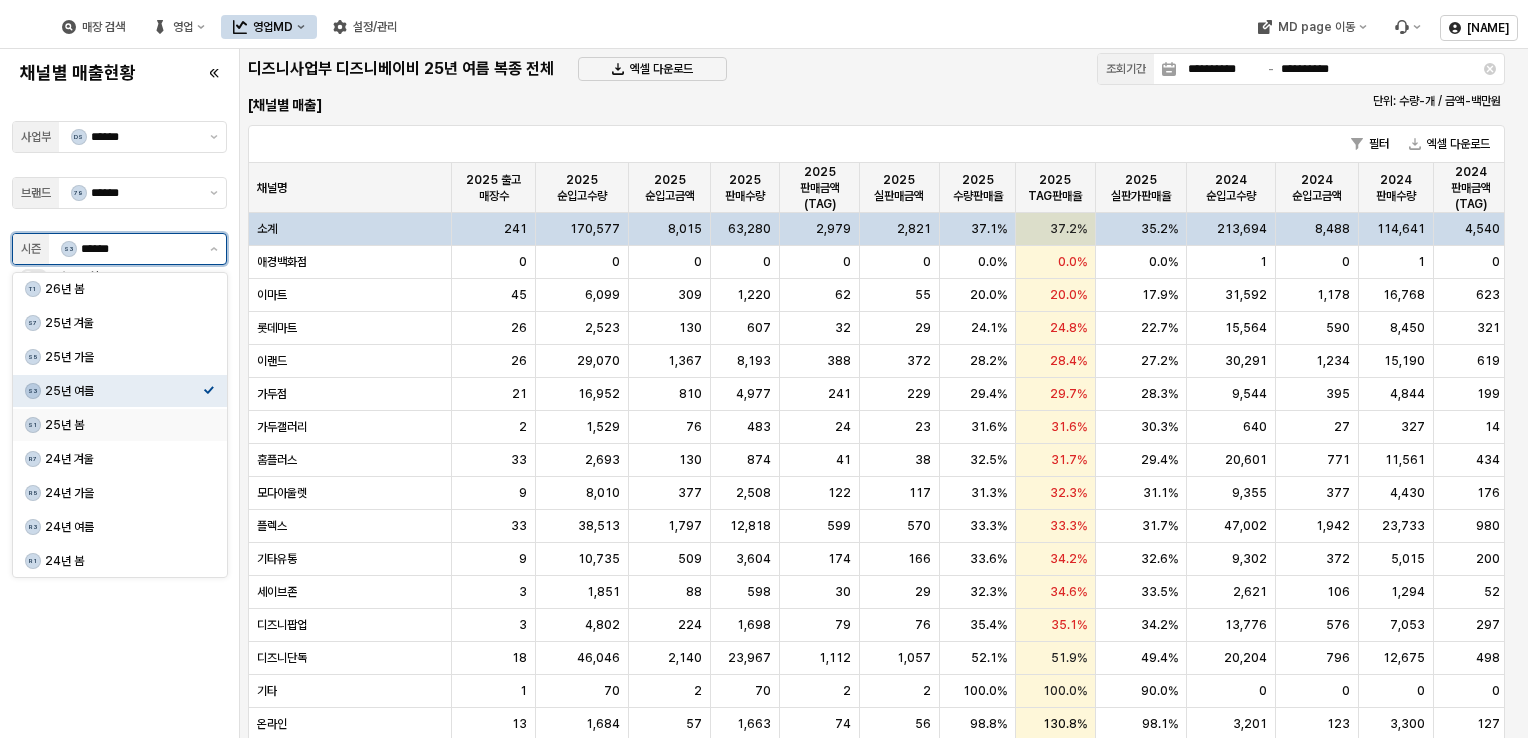 type on "*****" 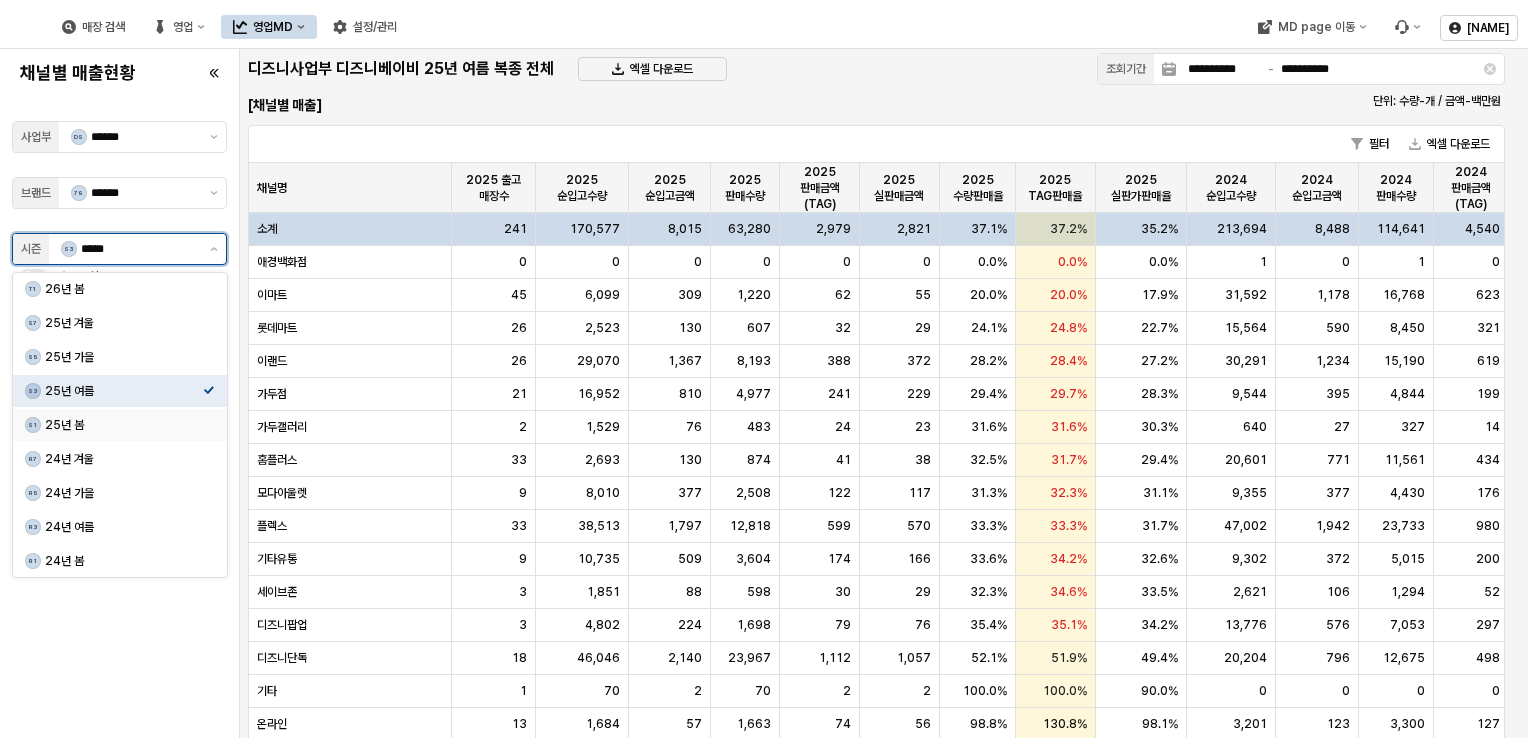 type on "**********" 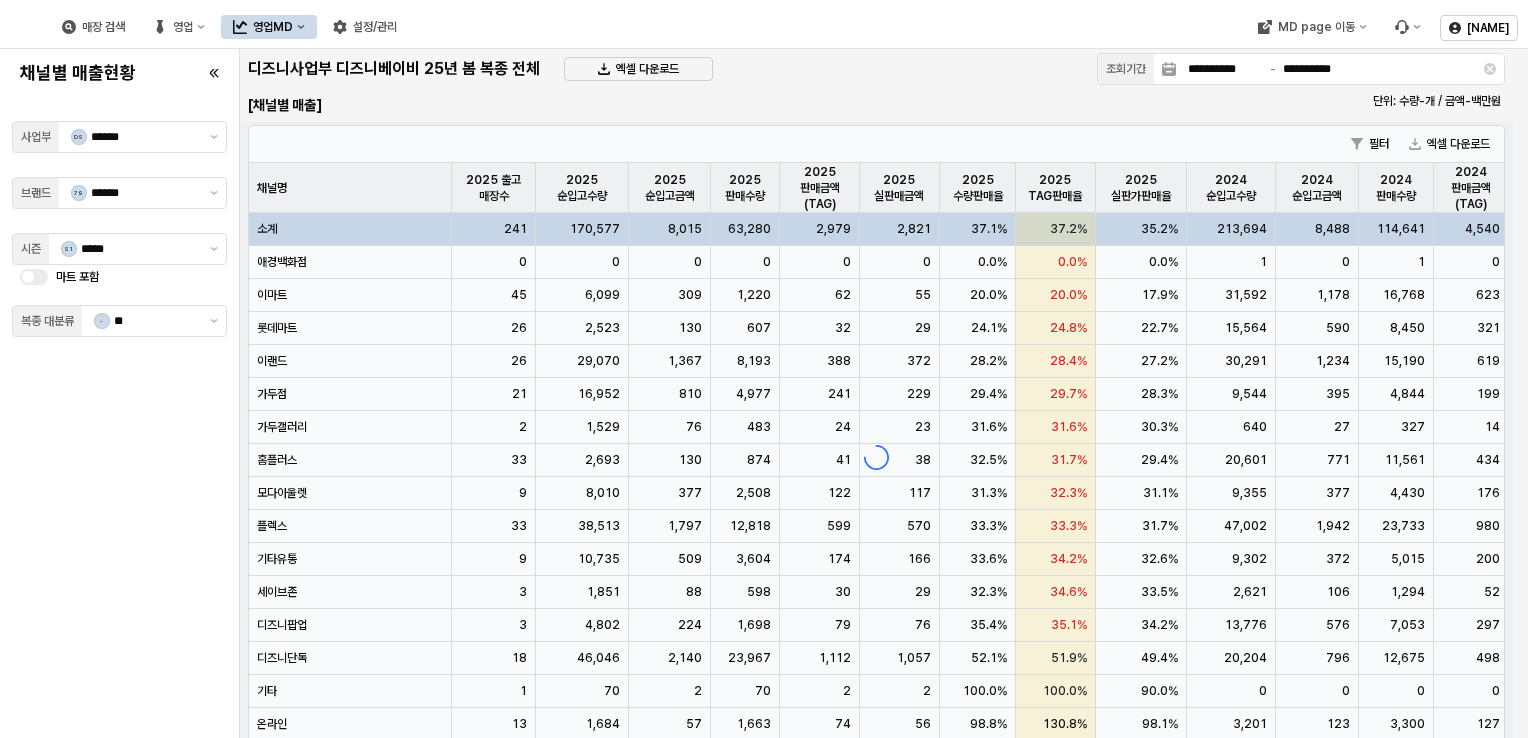 click on "채널별 매출현황 사업부 DS ****** 브랜드 79 ****** 시즌 S1 ***** 마트 포함 복종 대분류 - **" at bounding box center (119, 393) 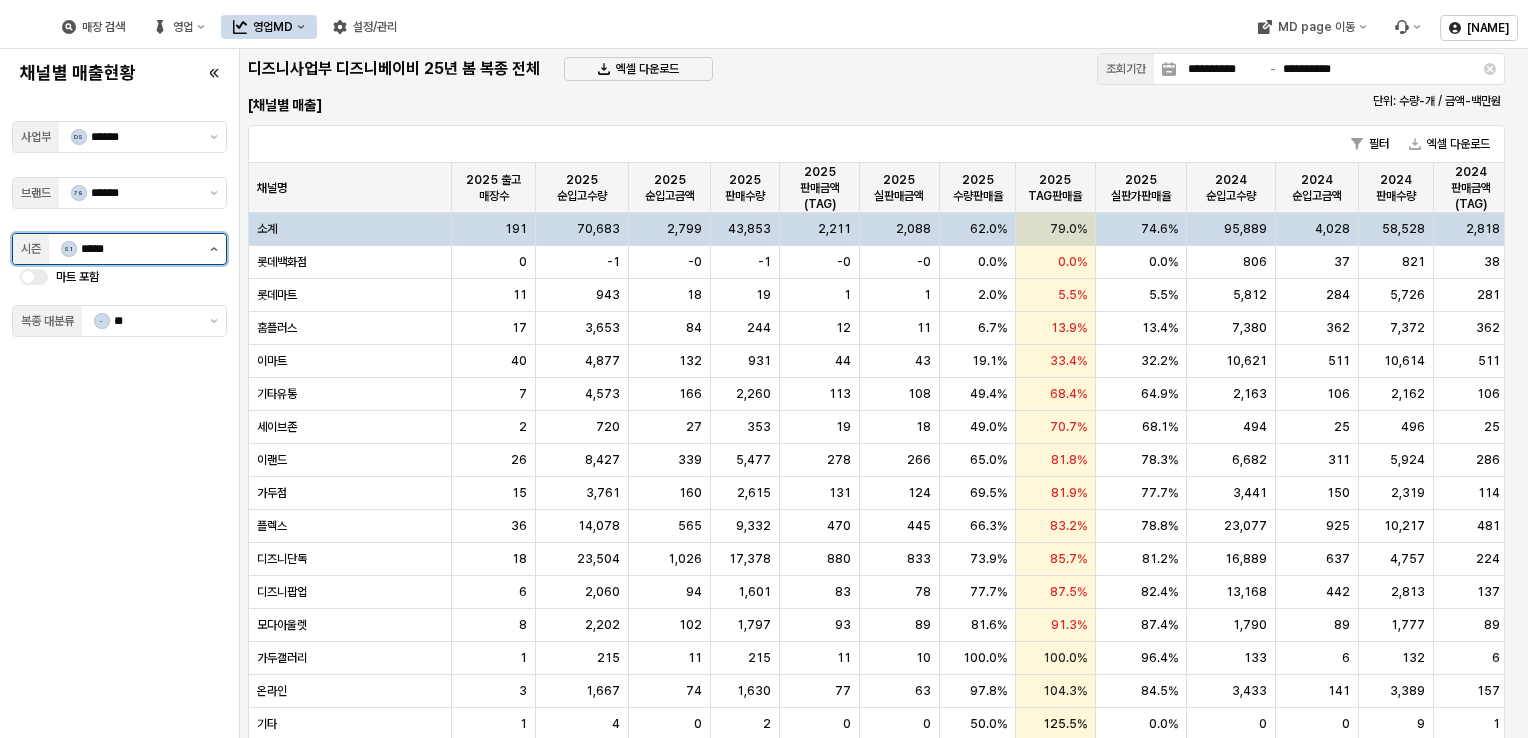 click at bounding box center (214, 249) 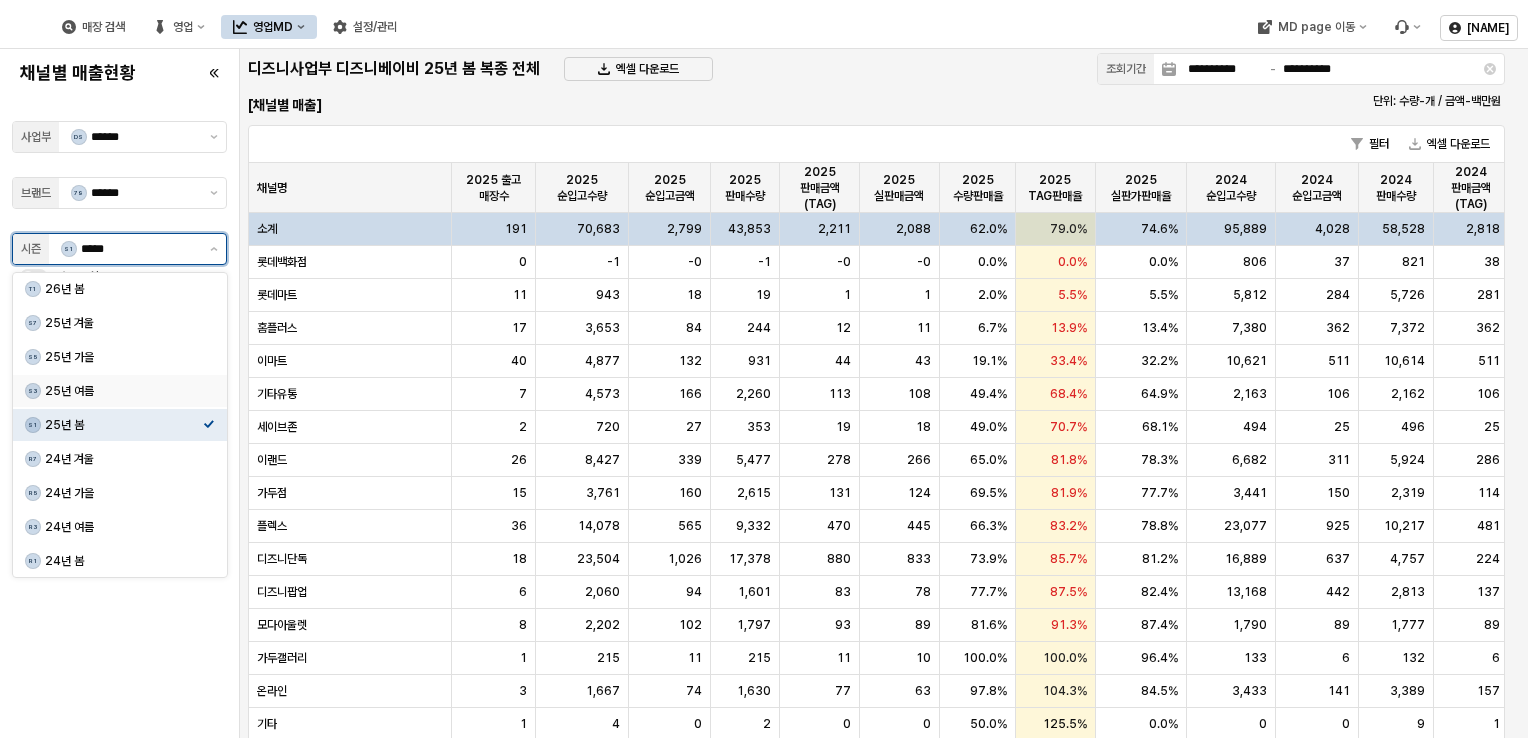 click on "25년 여름" at bounding box center (124, 391) 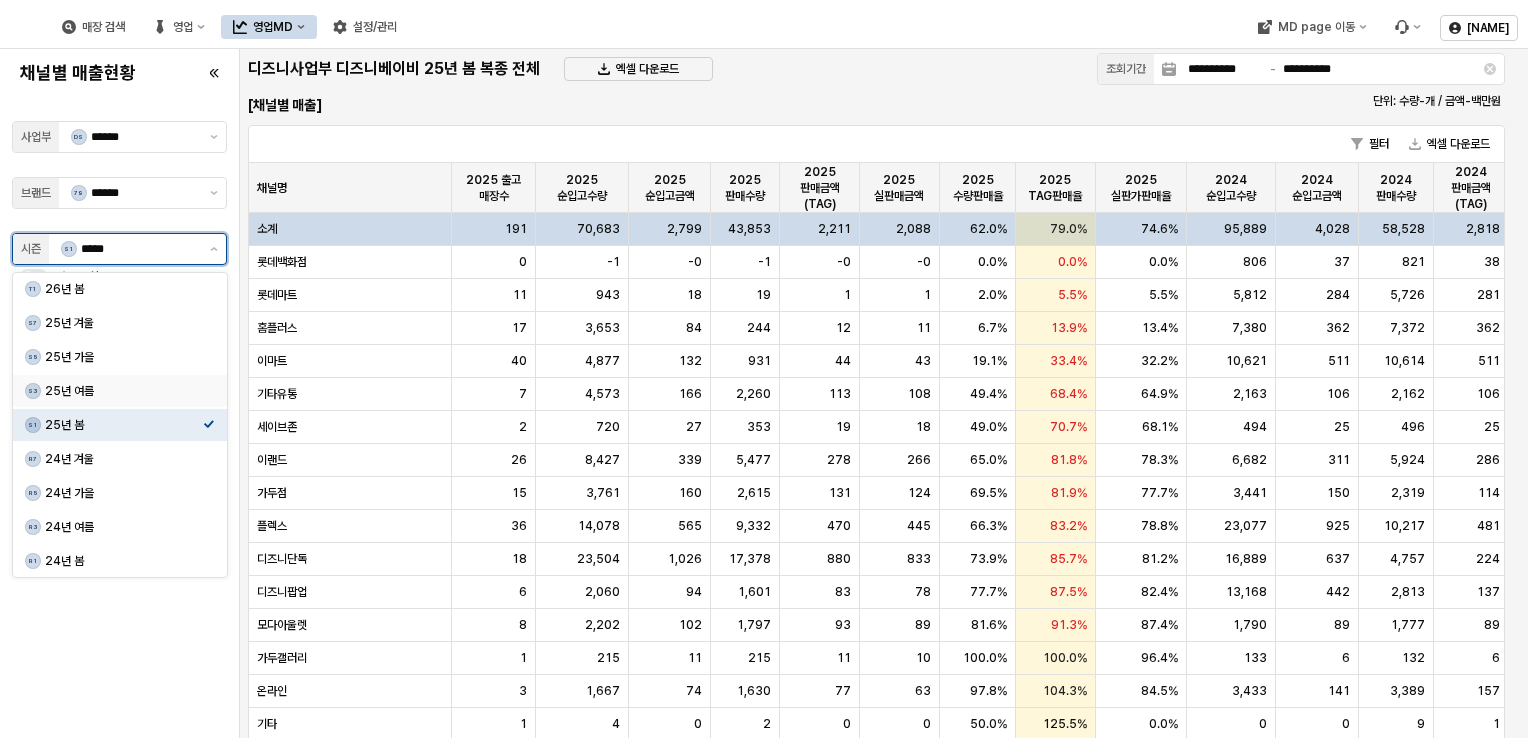 type on "******" 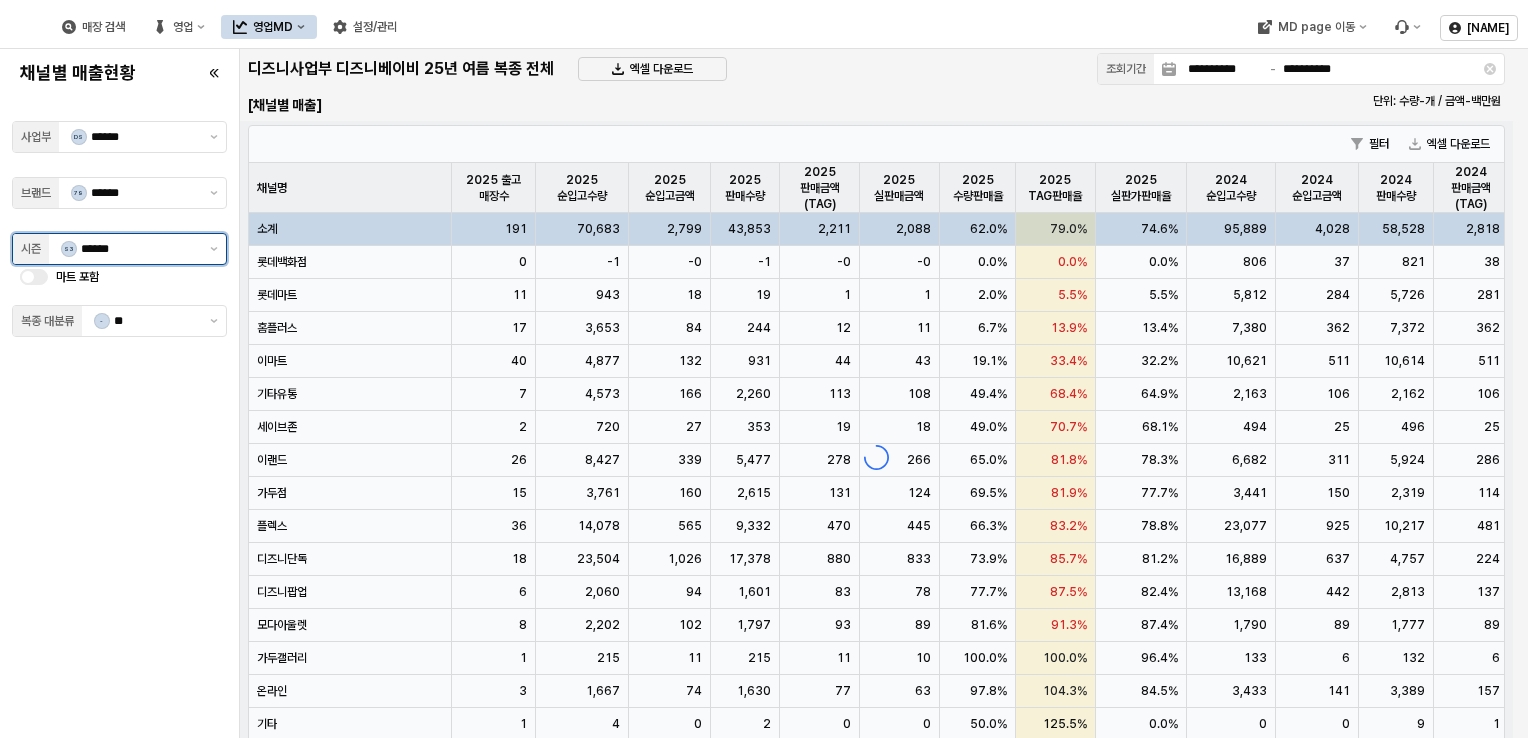 type on "**********" 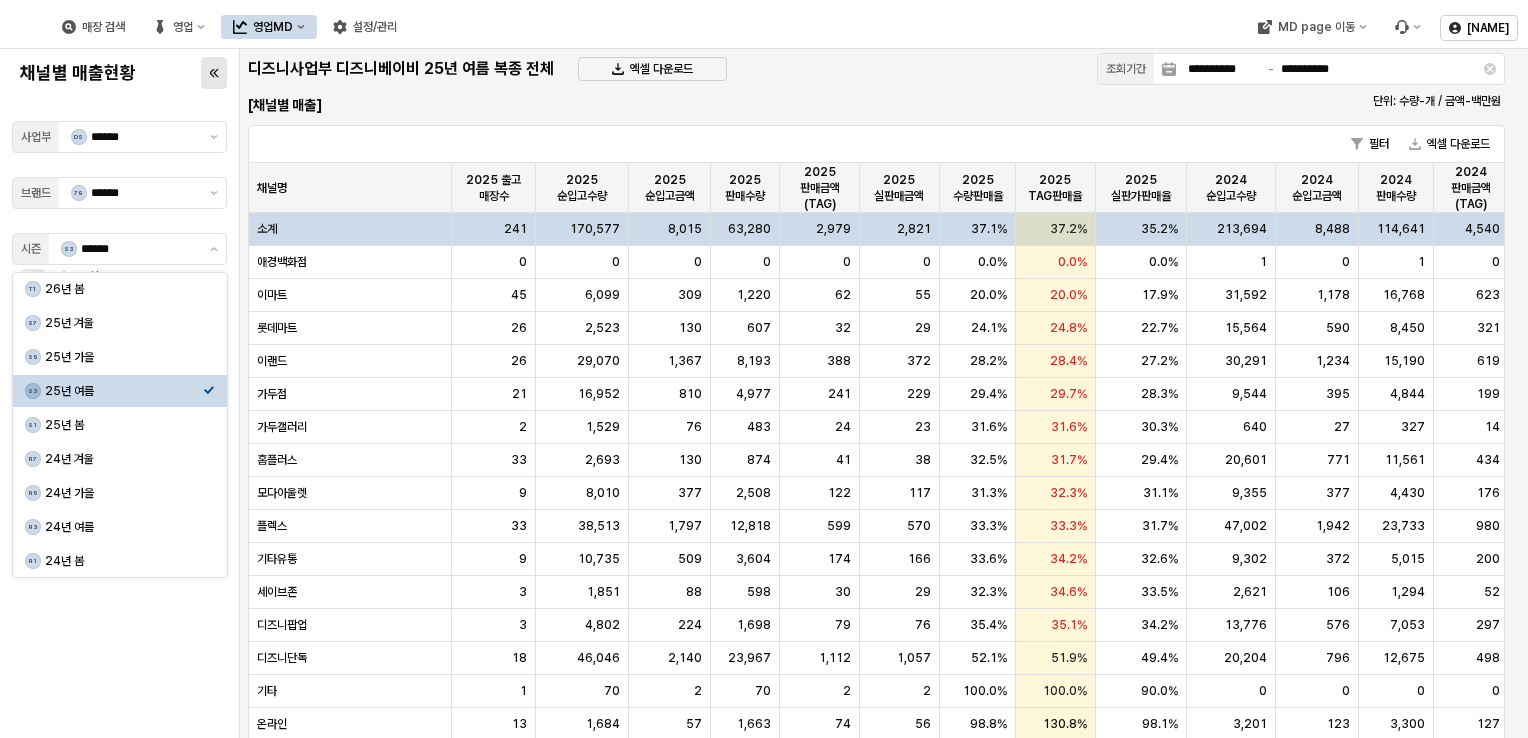 click at bounding box center [214, 73] 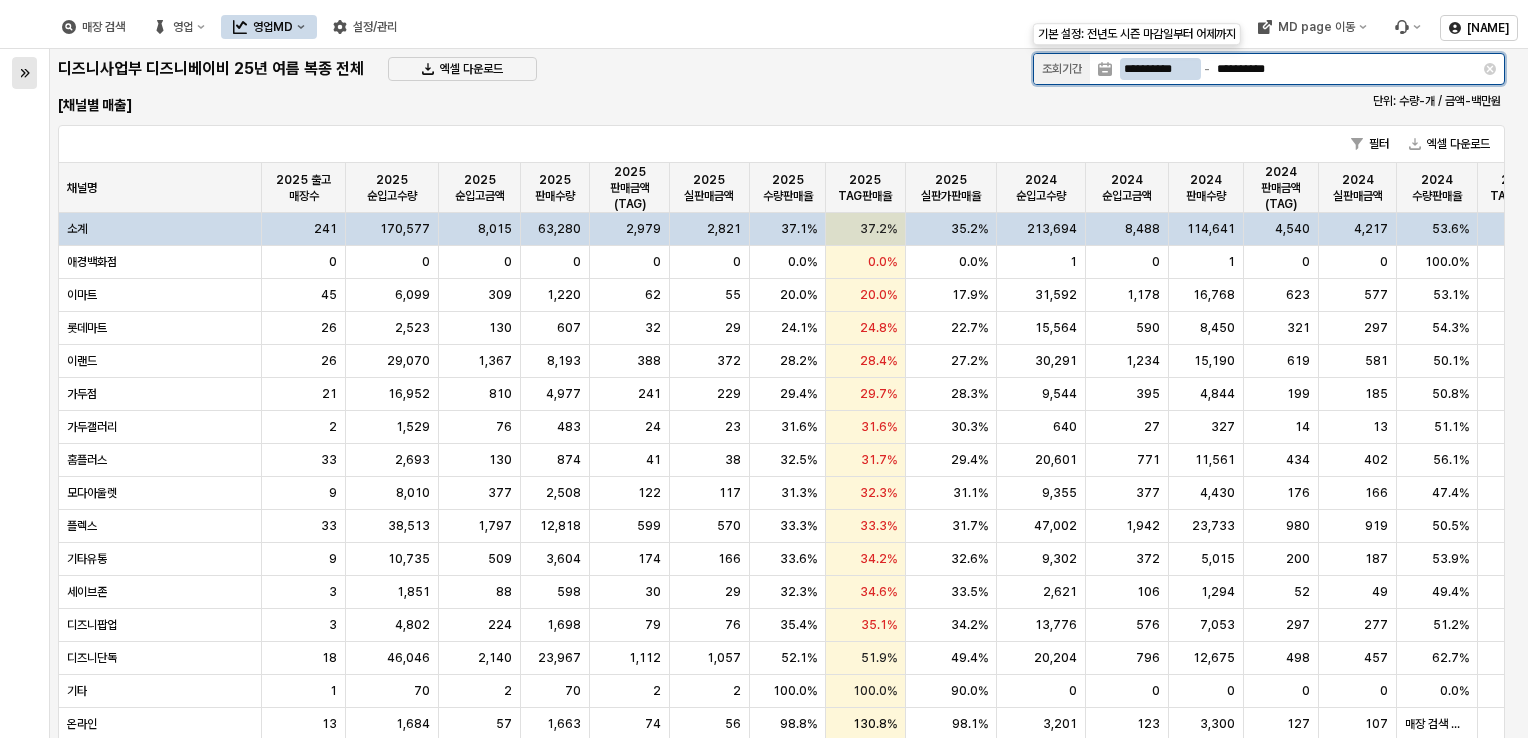click on "**********" at bounding box center [1298, 69] 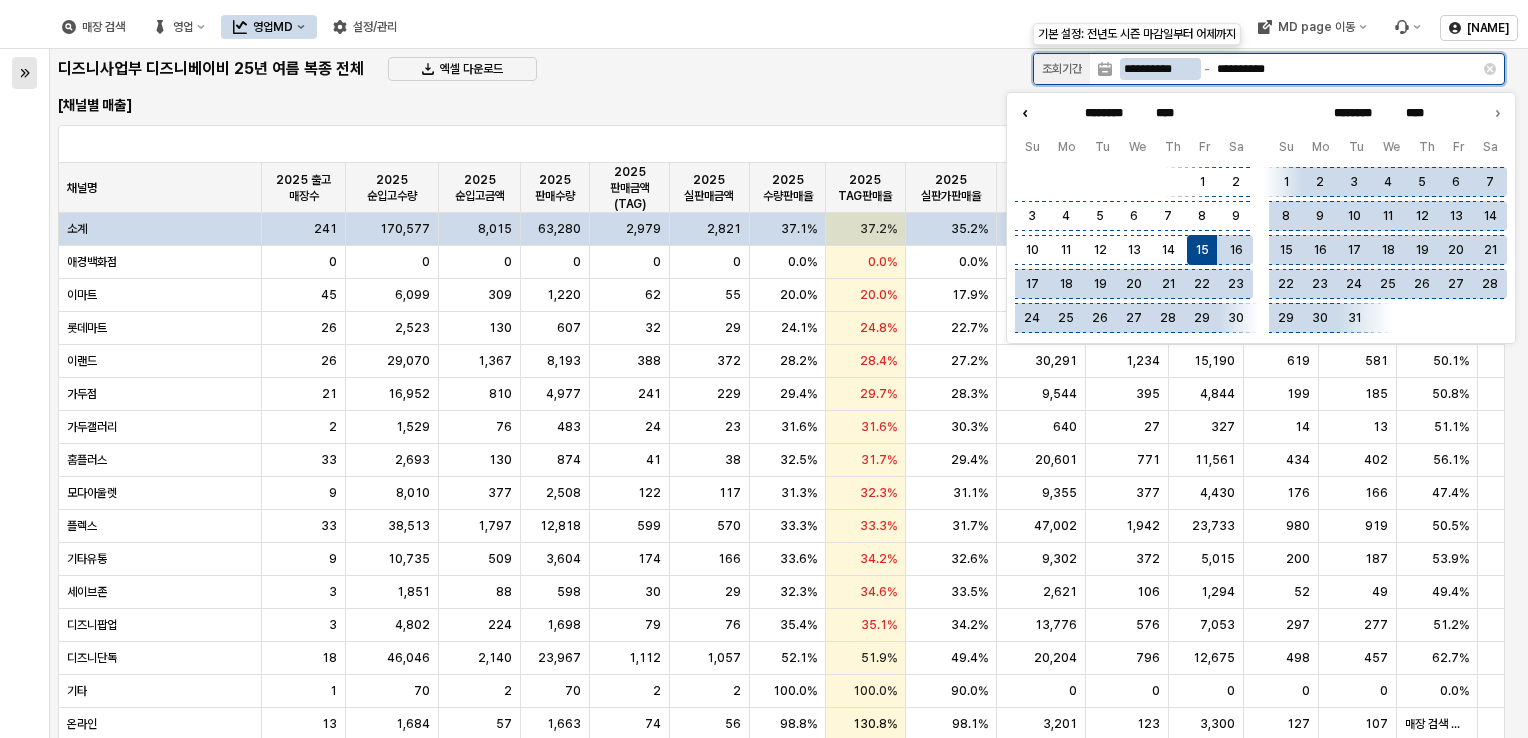 click 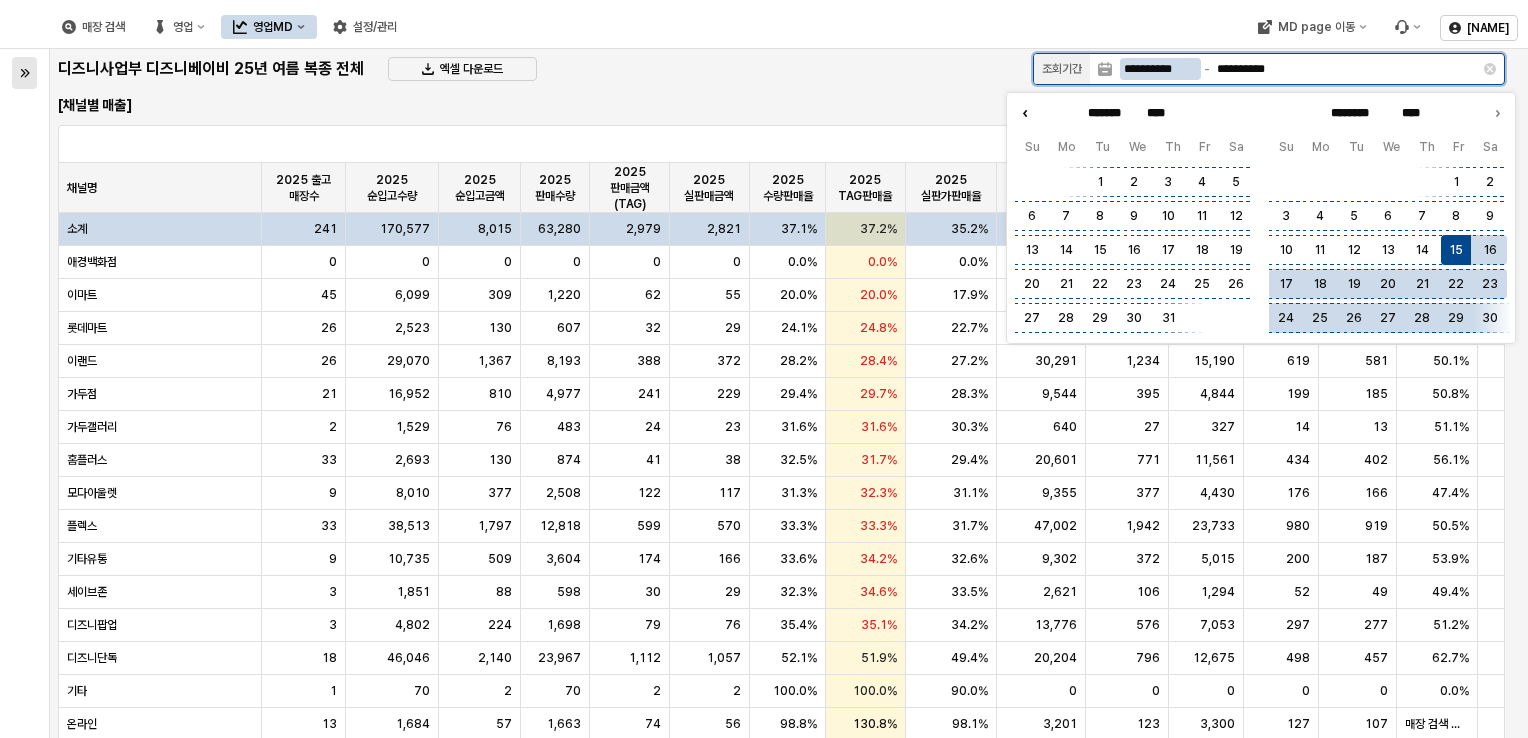 type on "*******" 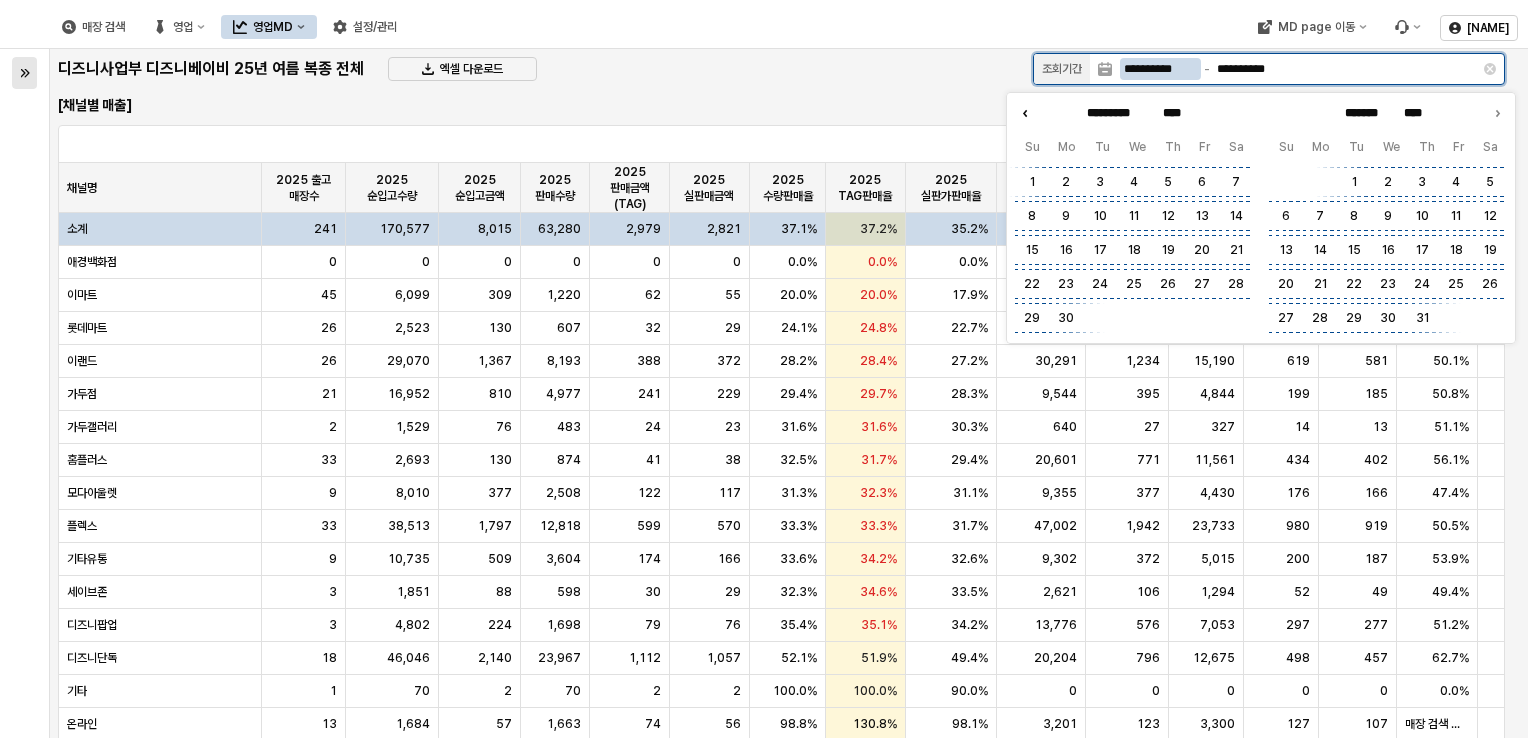 click 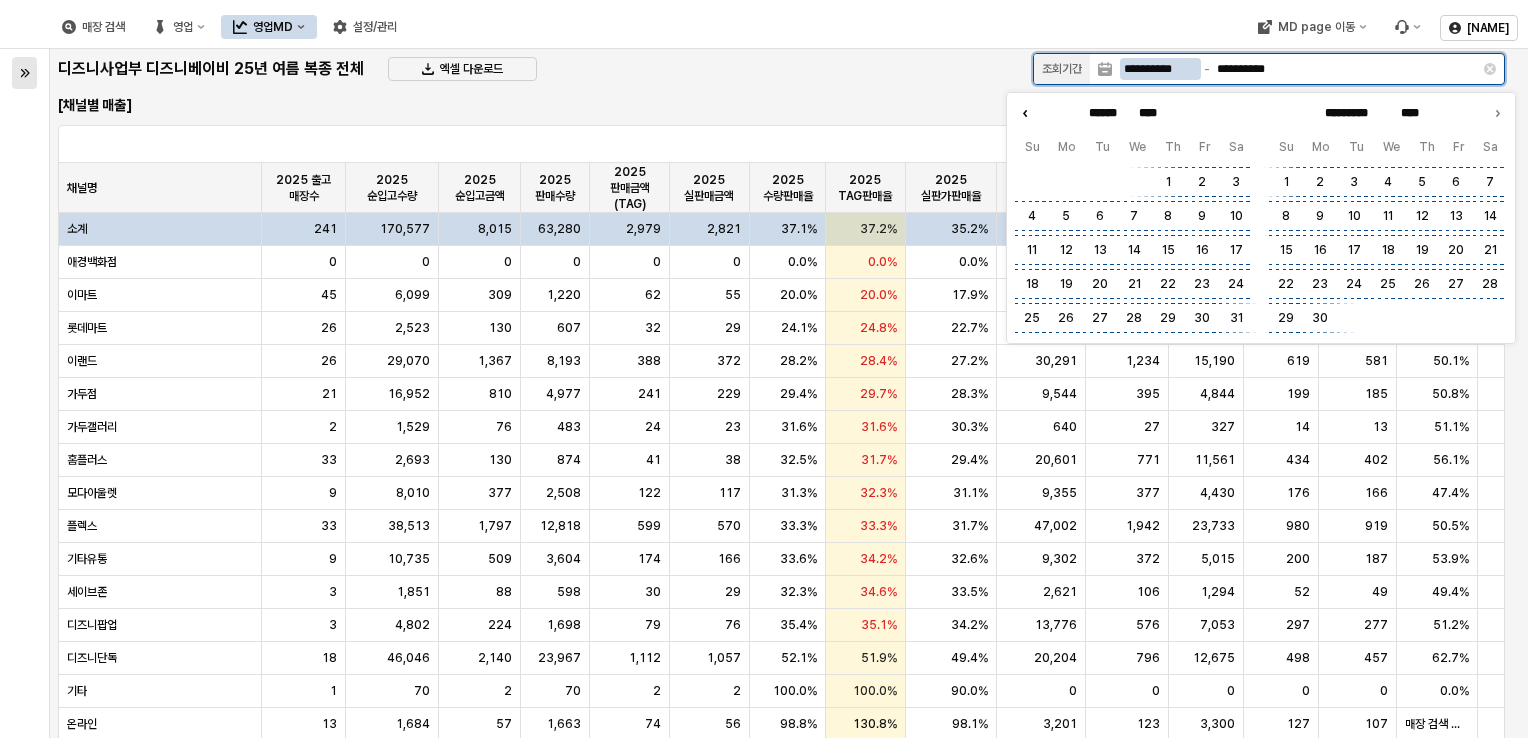 click 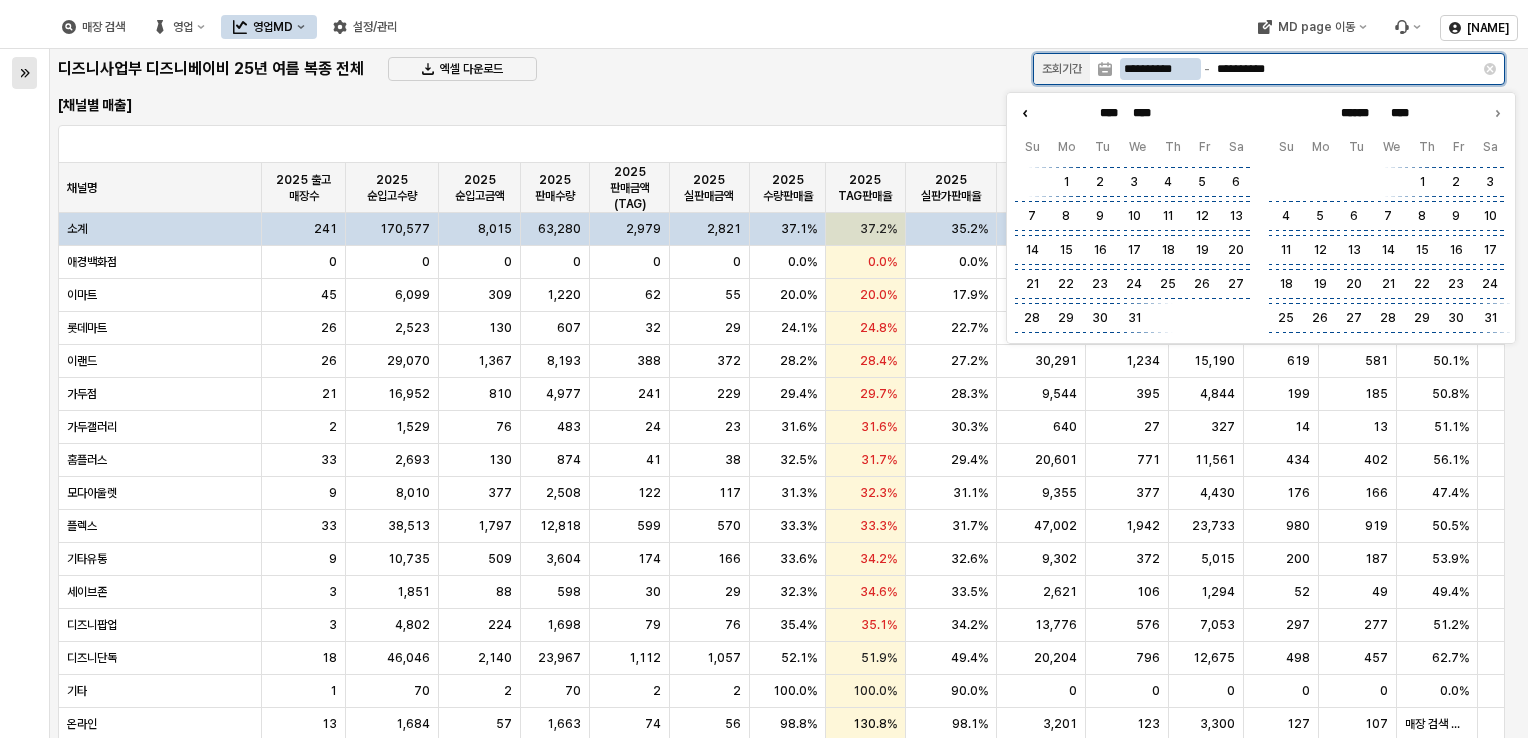 click 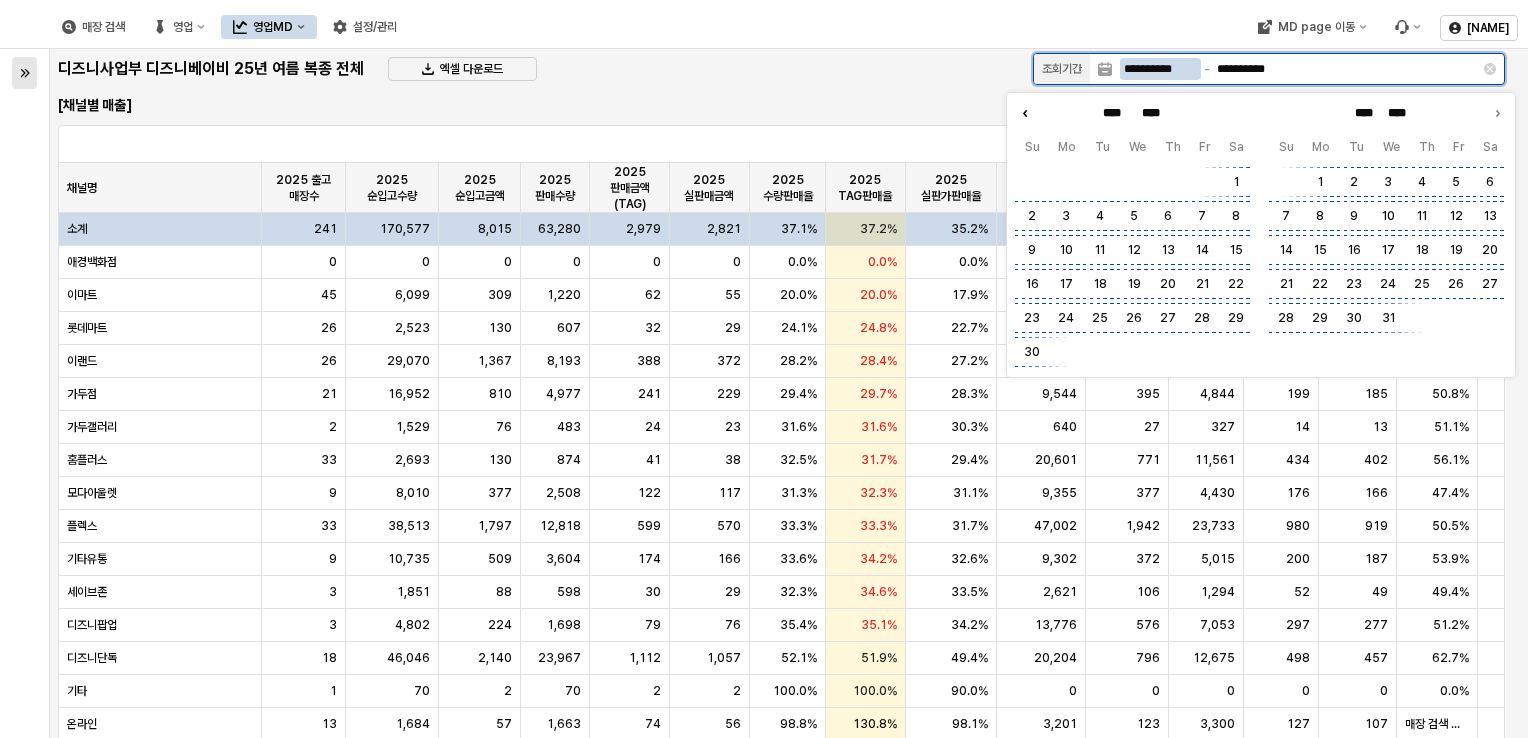 click 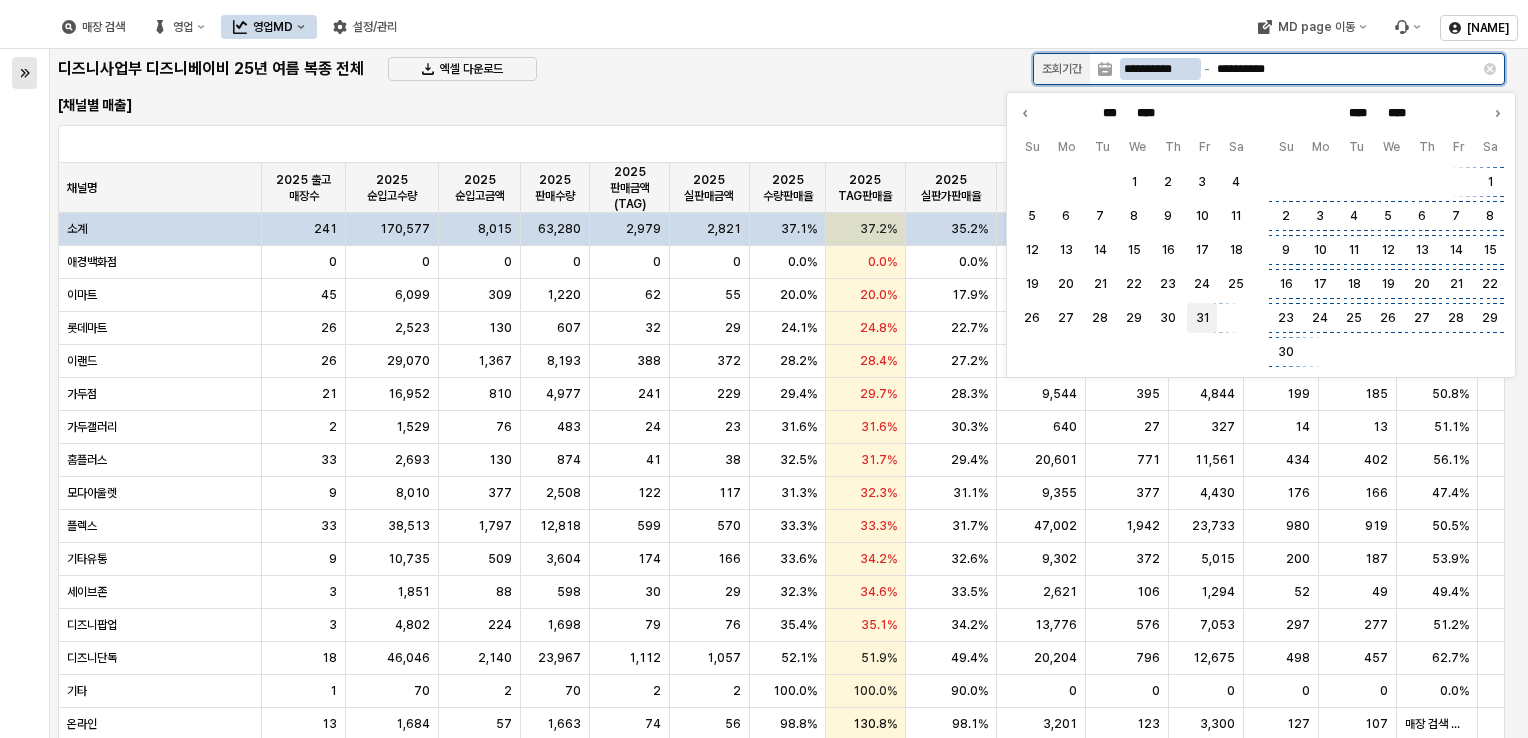 click on "31" at bounding box center [1202, 318] 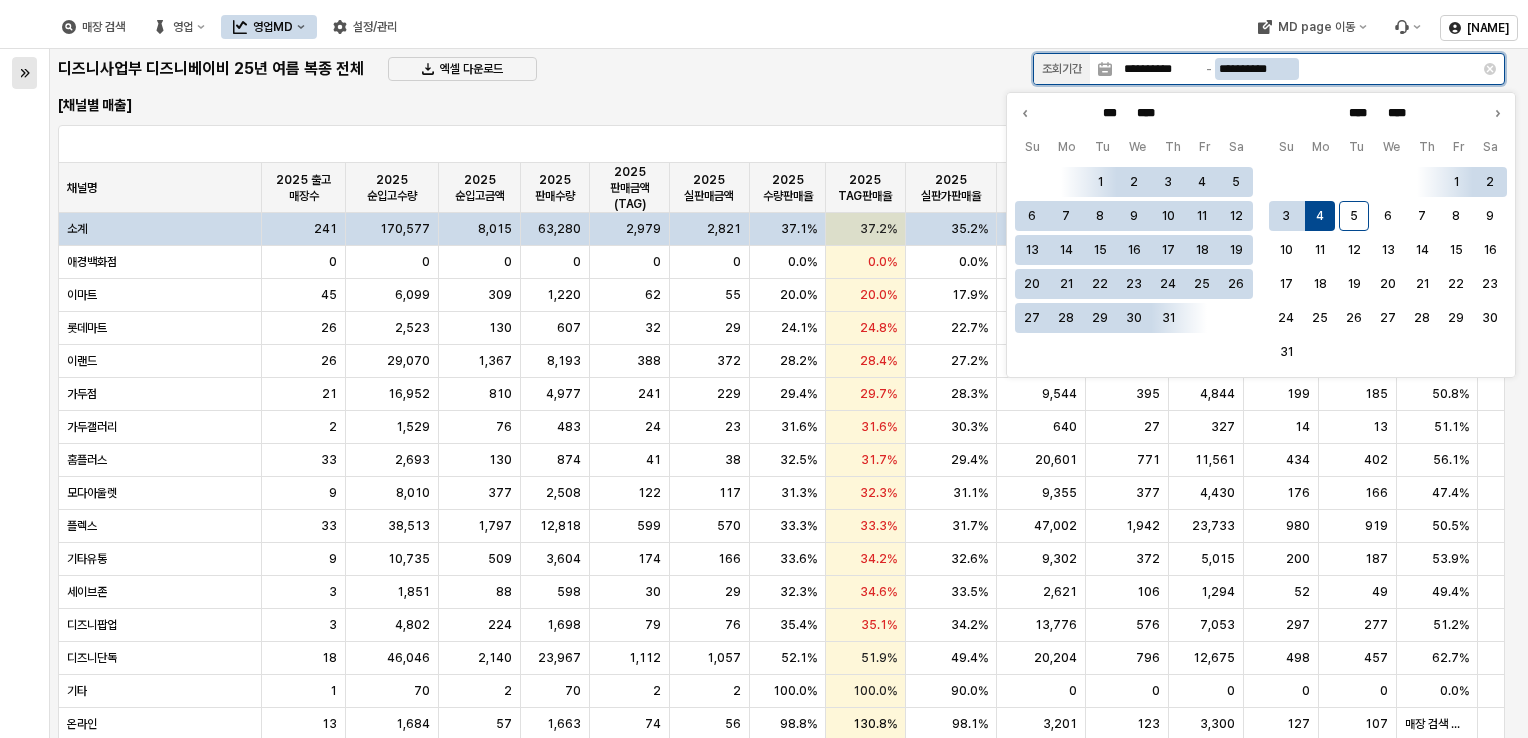 type on "**********" 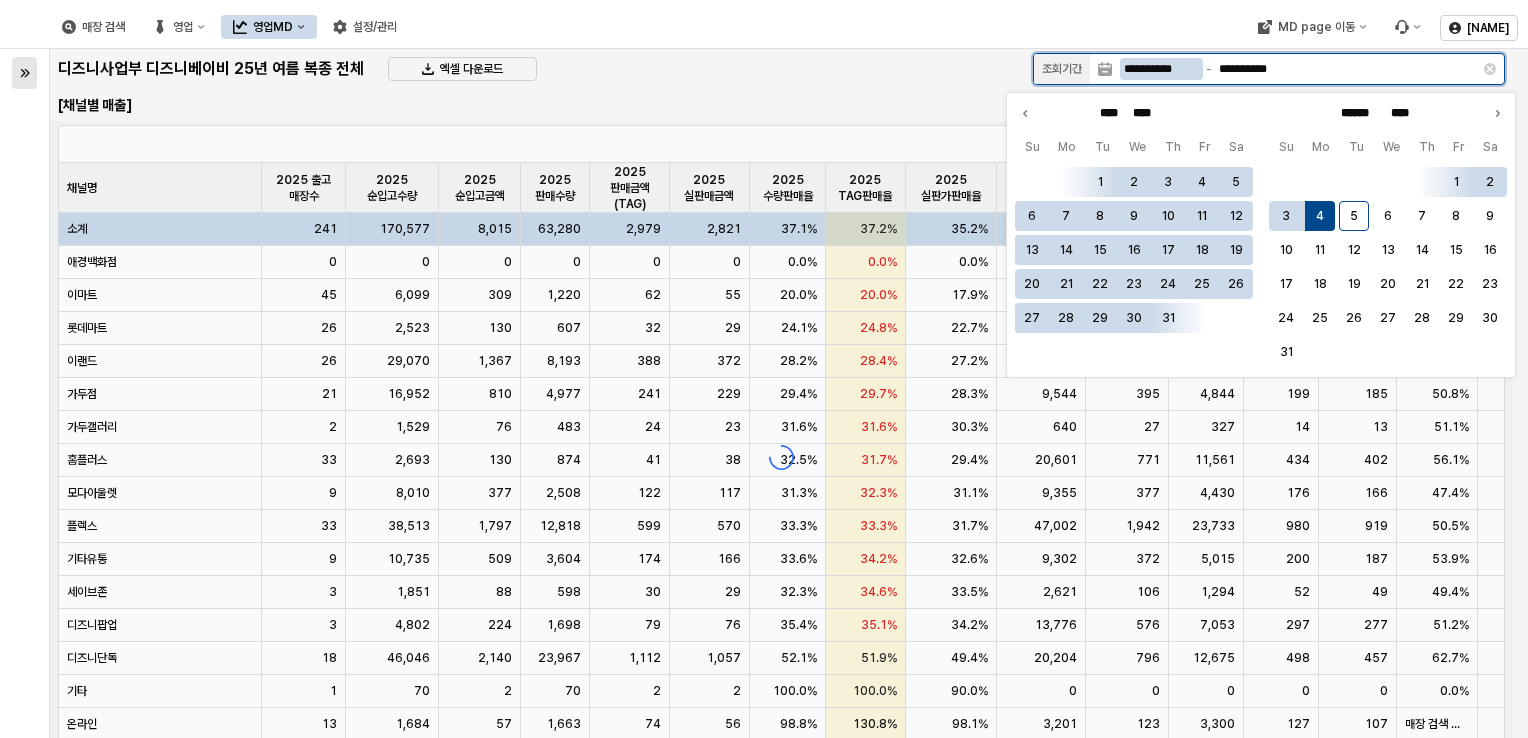type on "***" 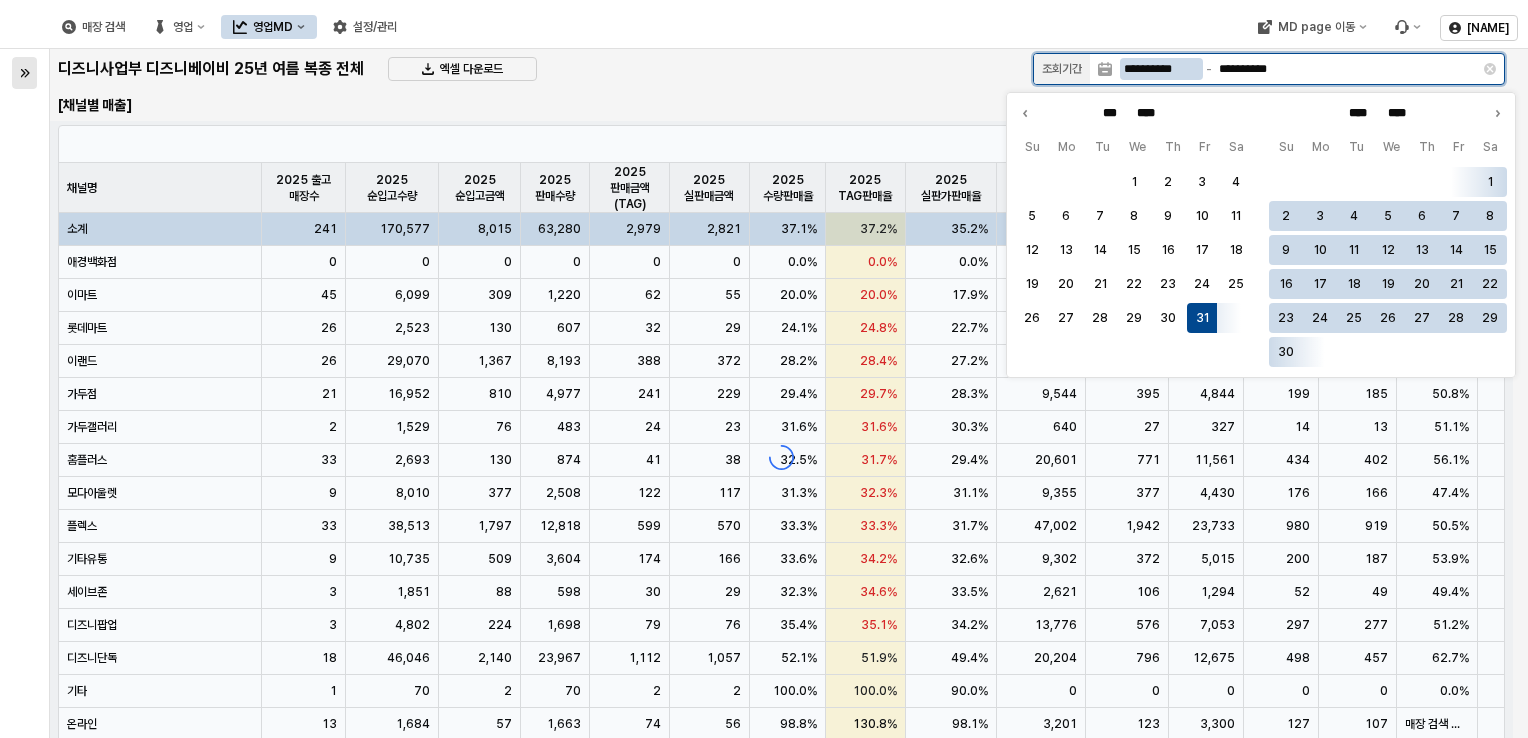 click on "**********" at bounding box center [1161, 69] 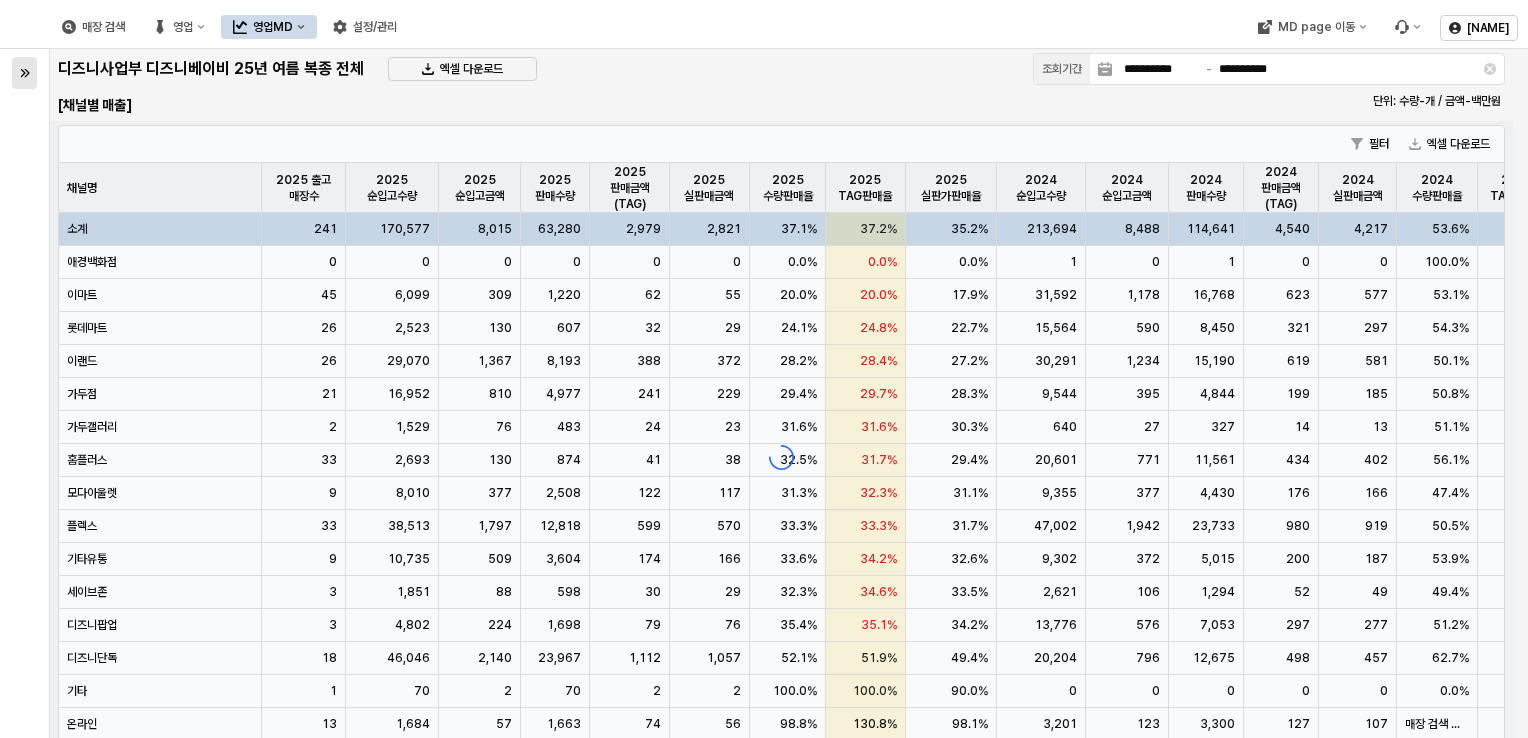 click on "디즈니사업부 디즈니베이비 25년 여름 복종 전체 엑셀 다운로드" at bounding box center (537, 69) 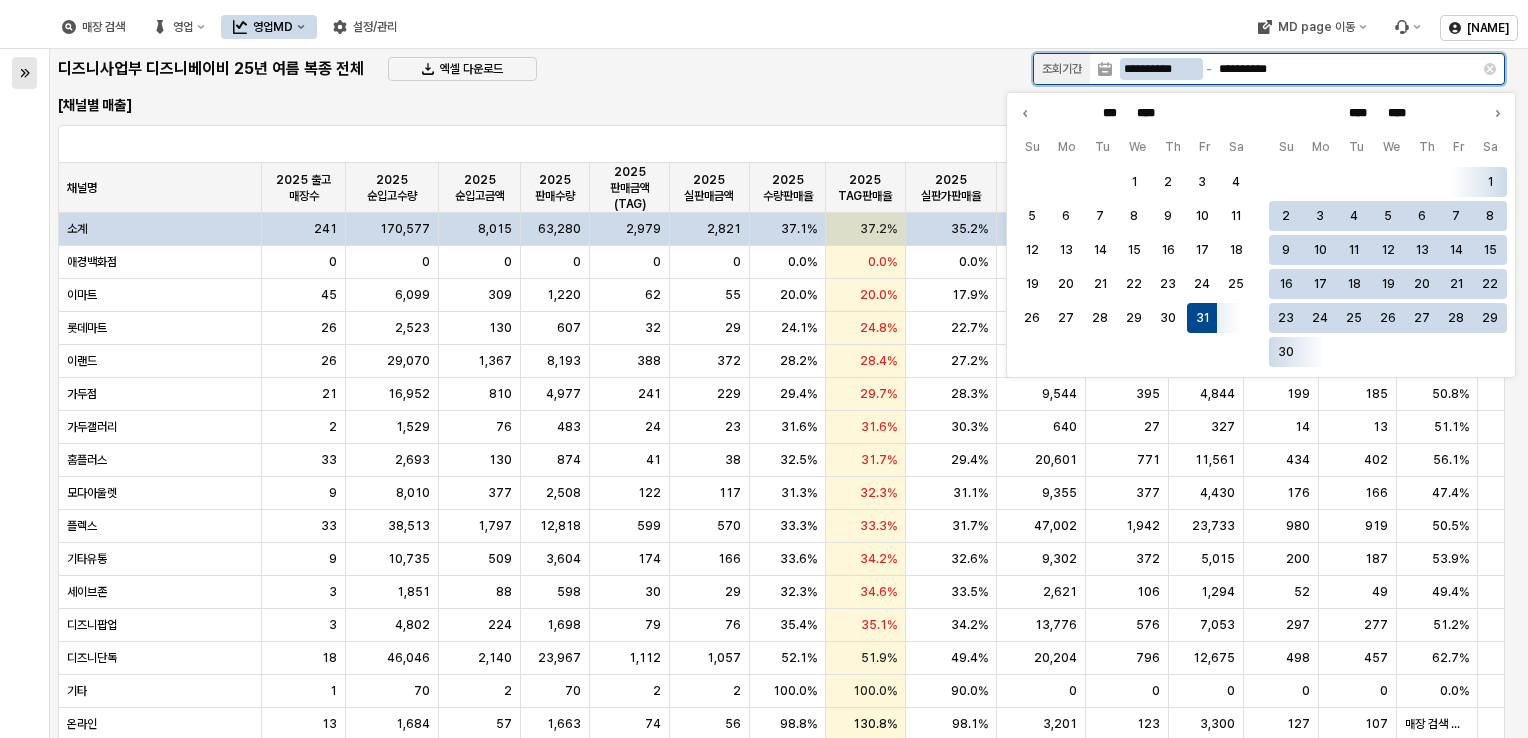 click on "**********" at bounding box center [1161, 69] 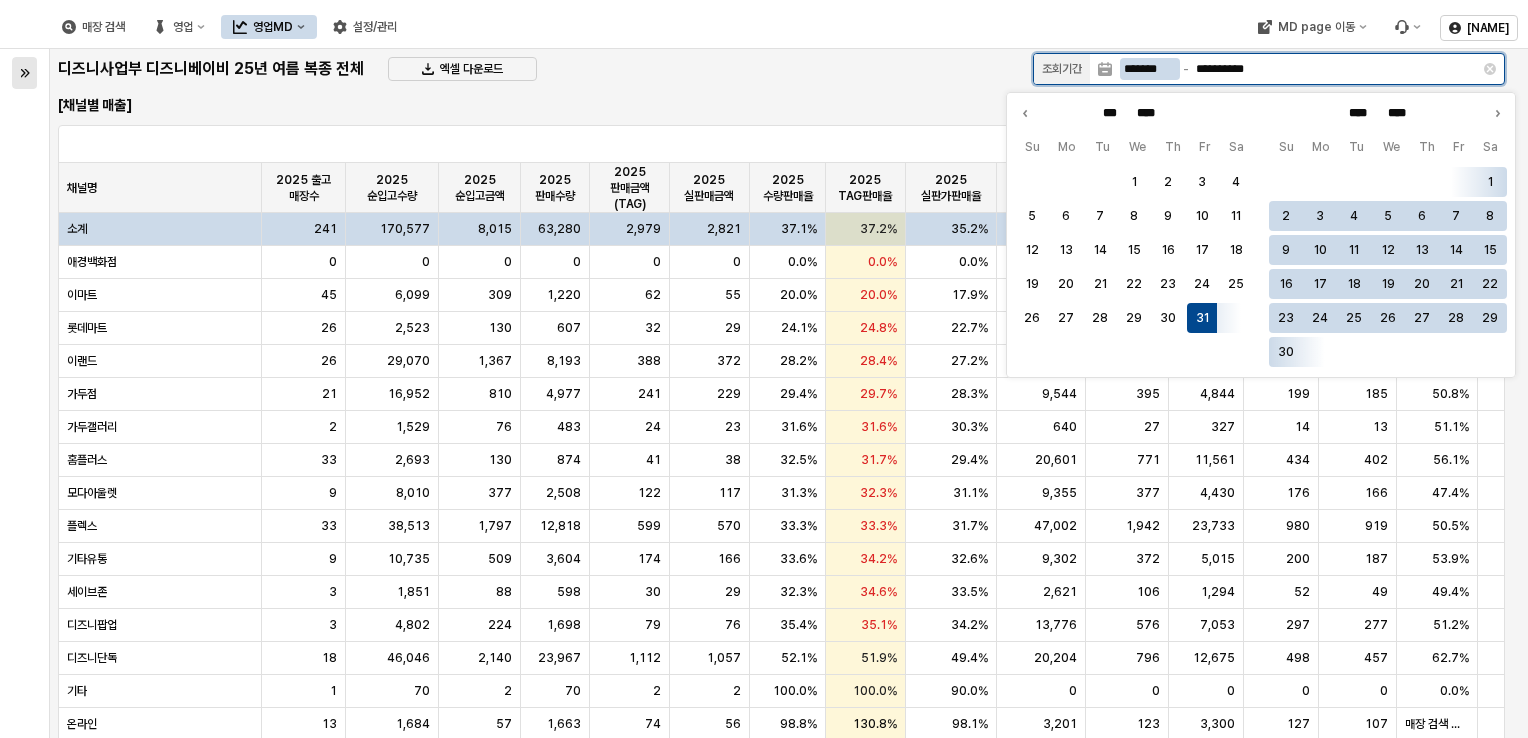 type on "********" 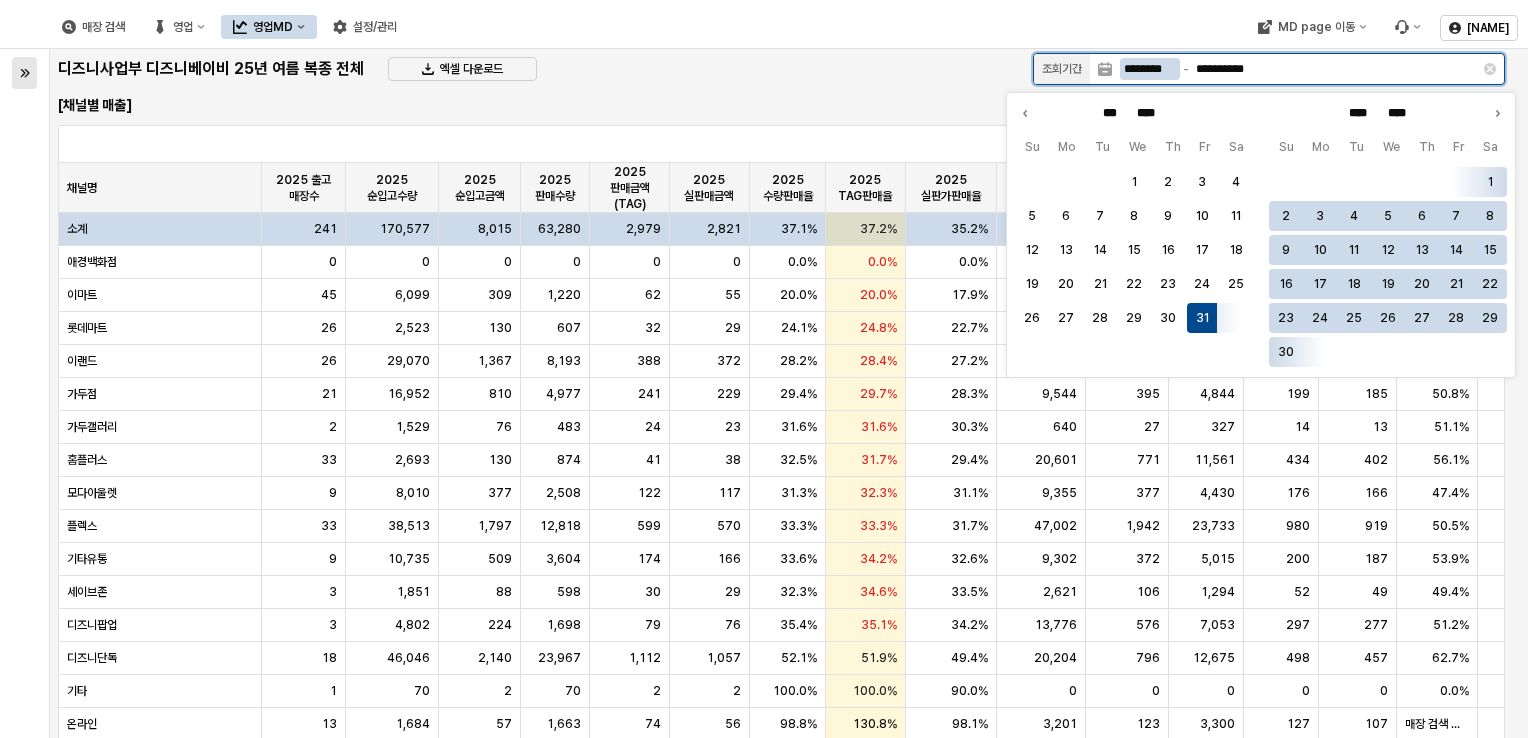type on "****" 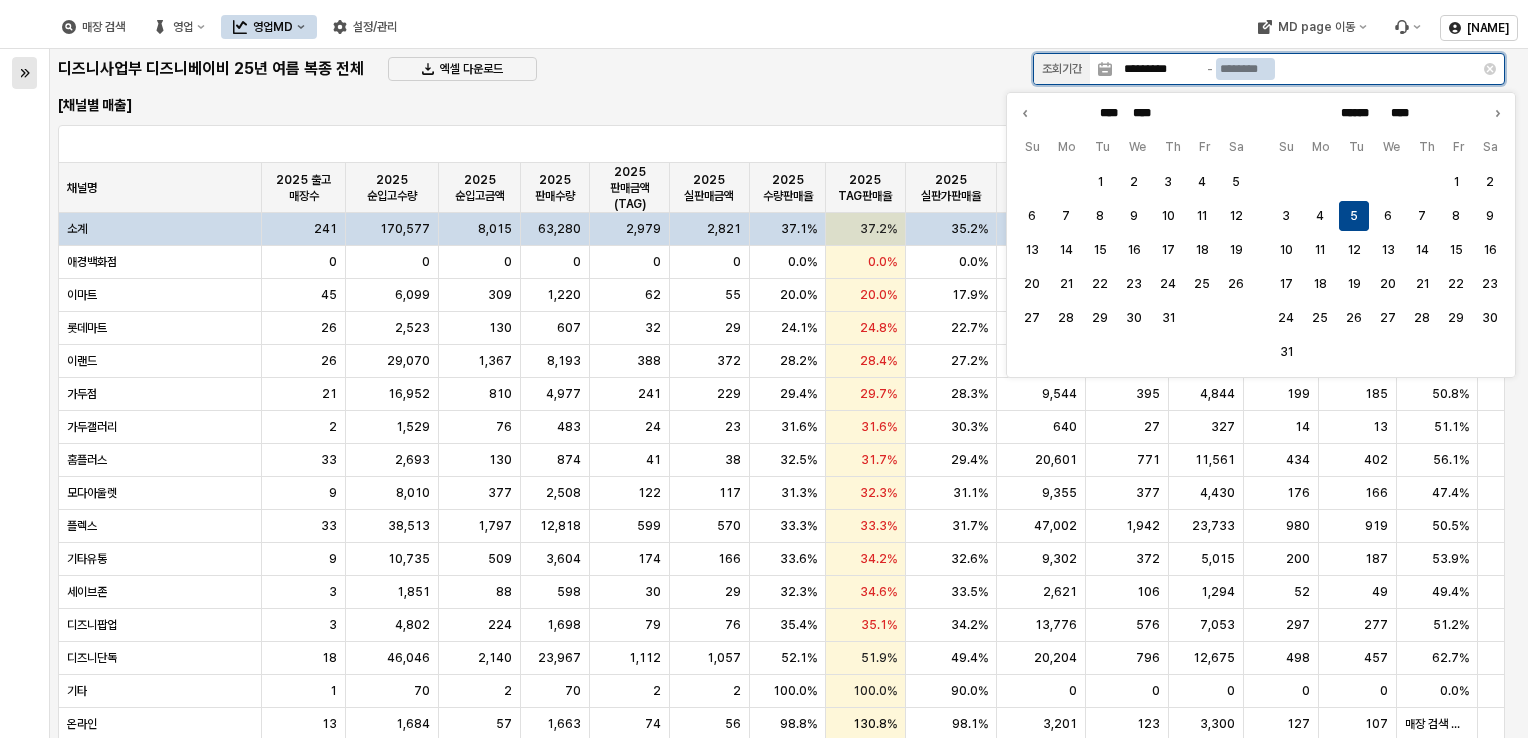 type on "**********" 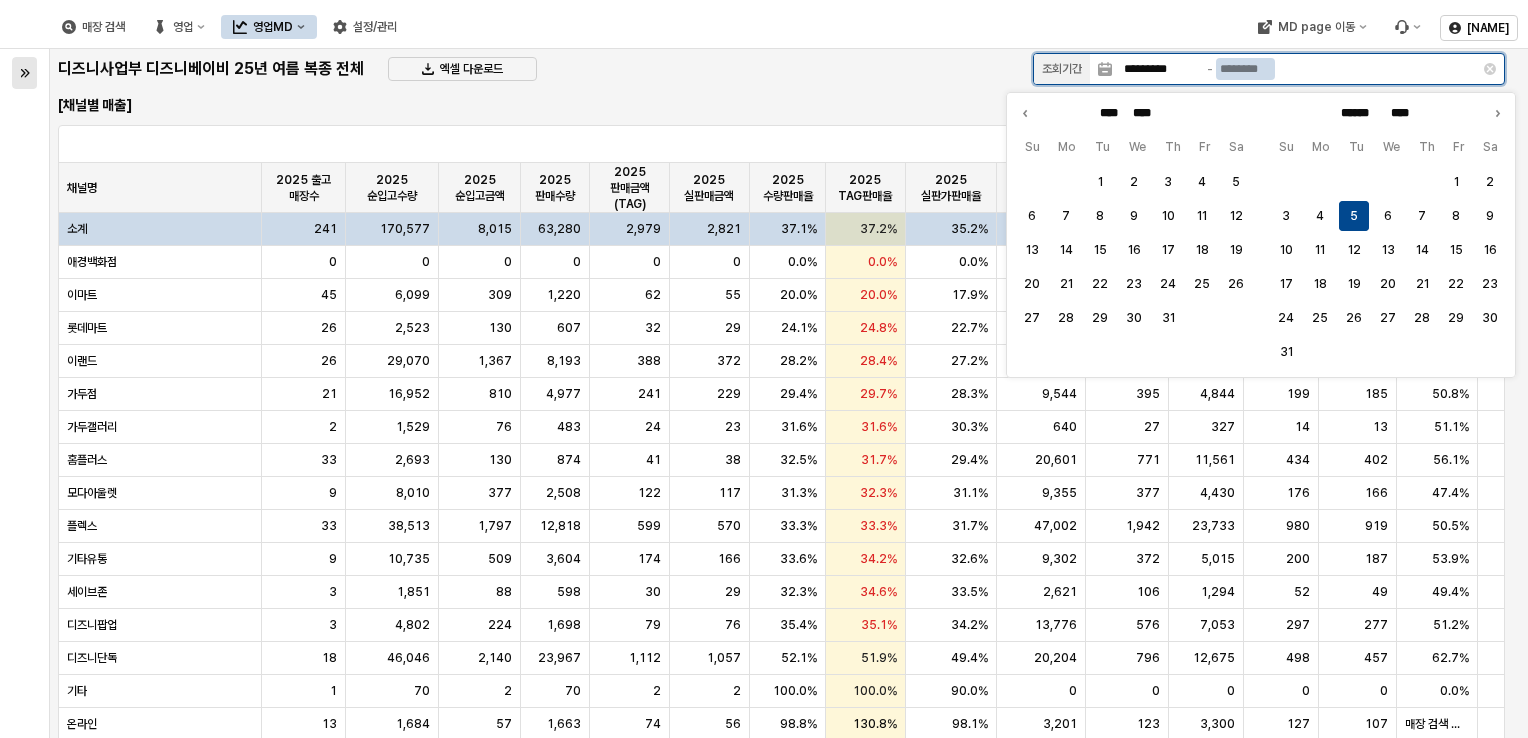 type 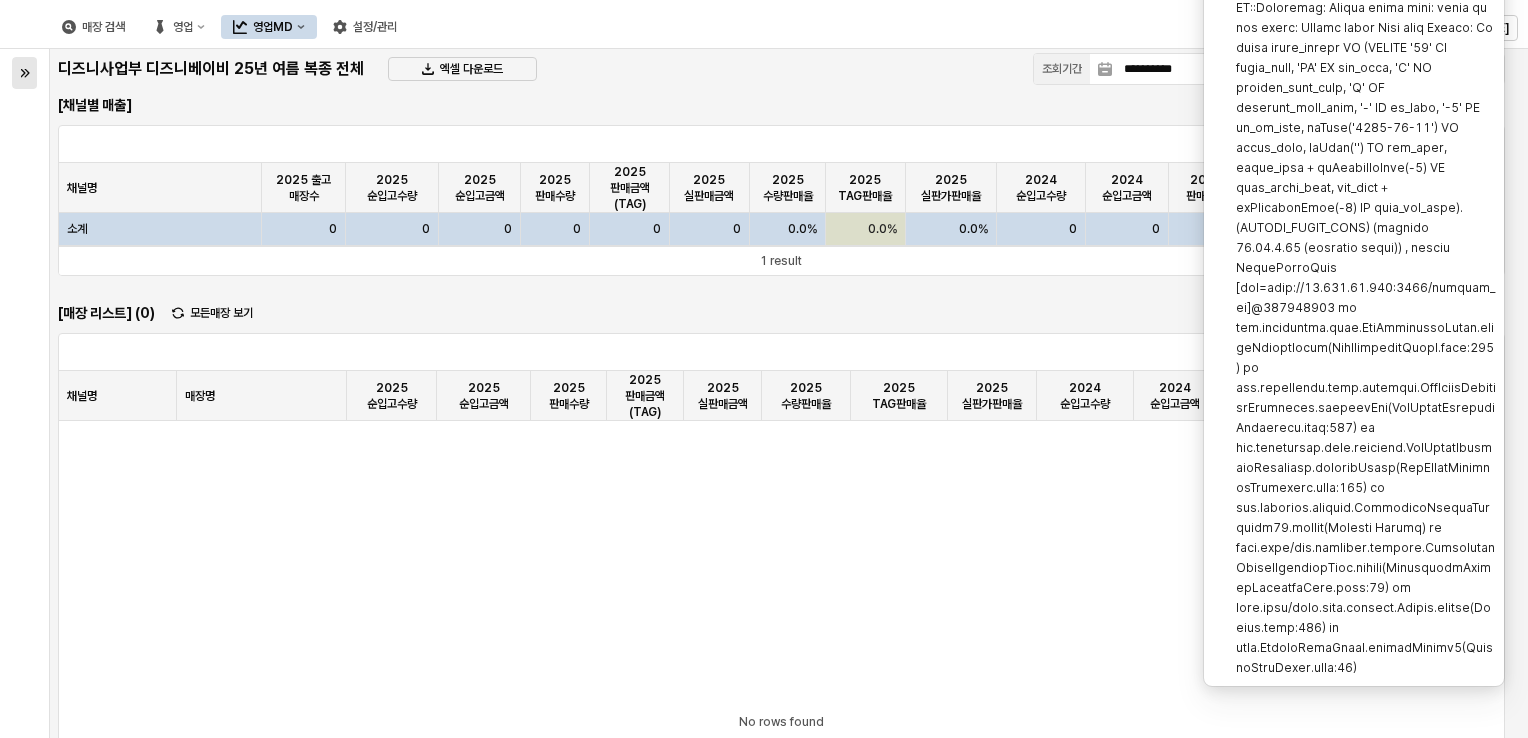 drag, startPoint x: 833, startPoint y: 110, endPoint x: 830, endPoint y: 90, distance: 20.22375 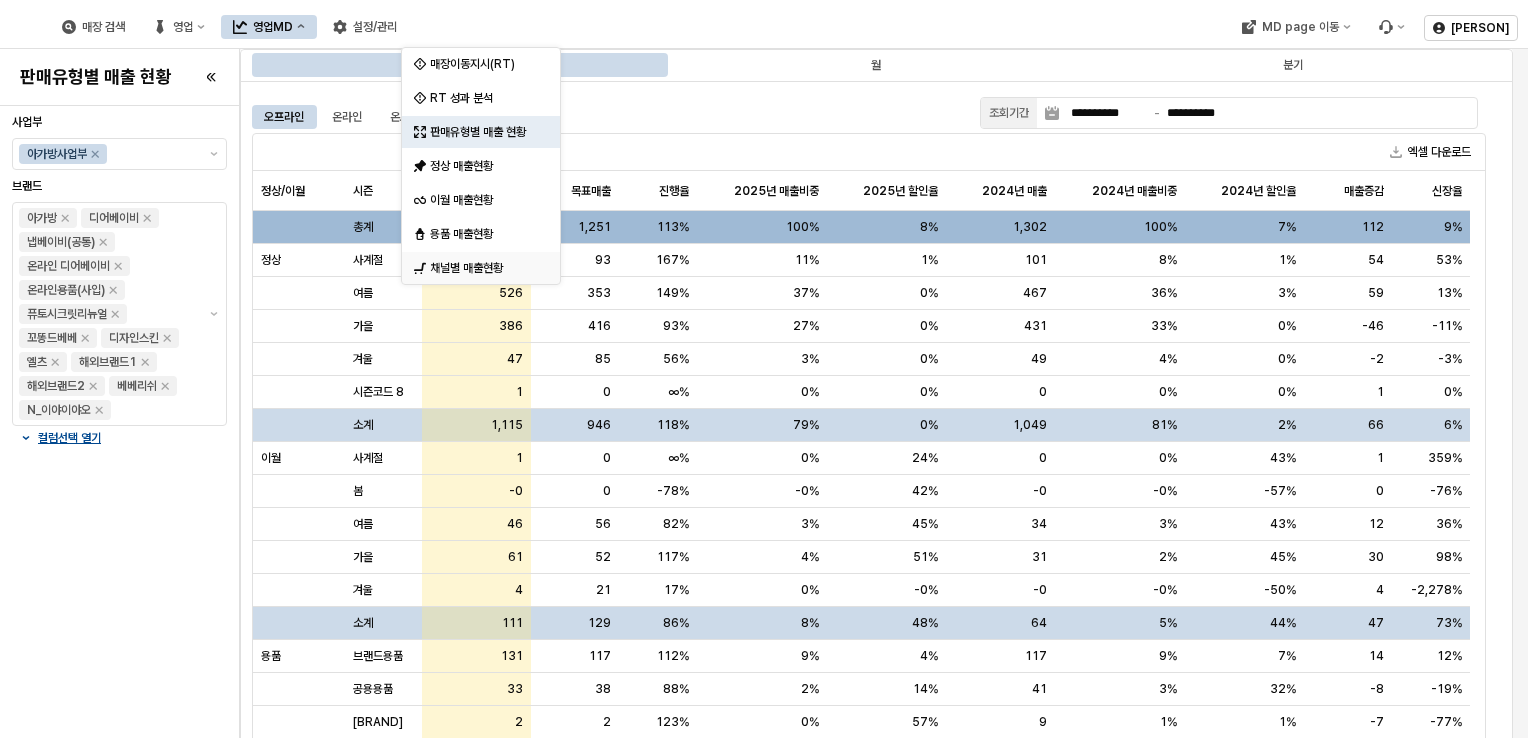 scroll, scrollTop: 0, scrollLeft: 0, axis: both 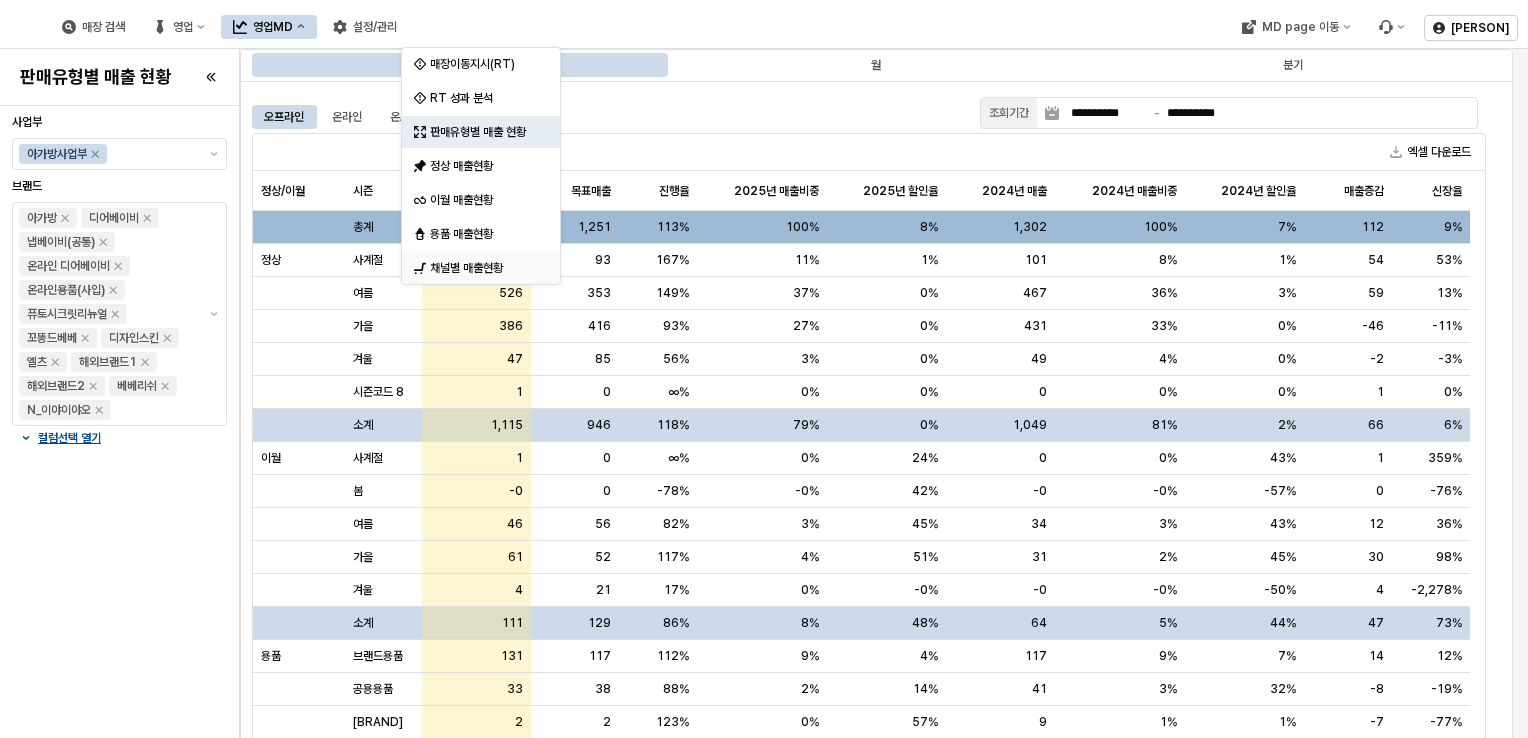 click on "채널별 매출현황" at bounding box center (483, 268) 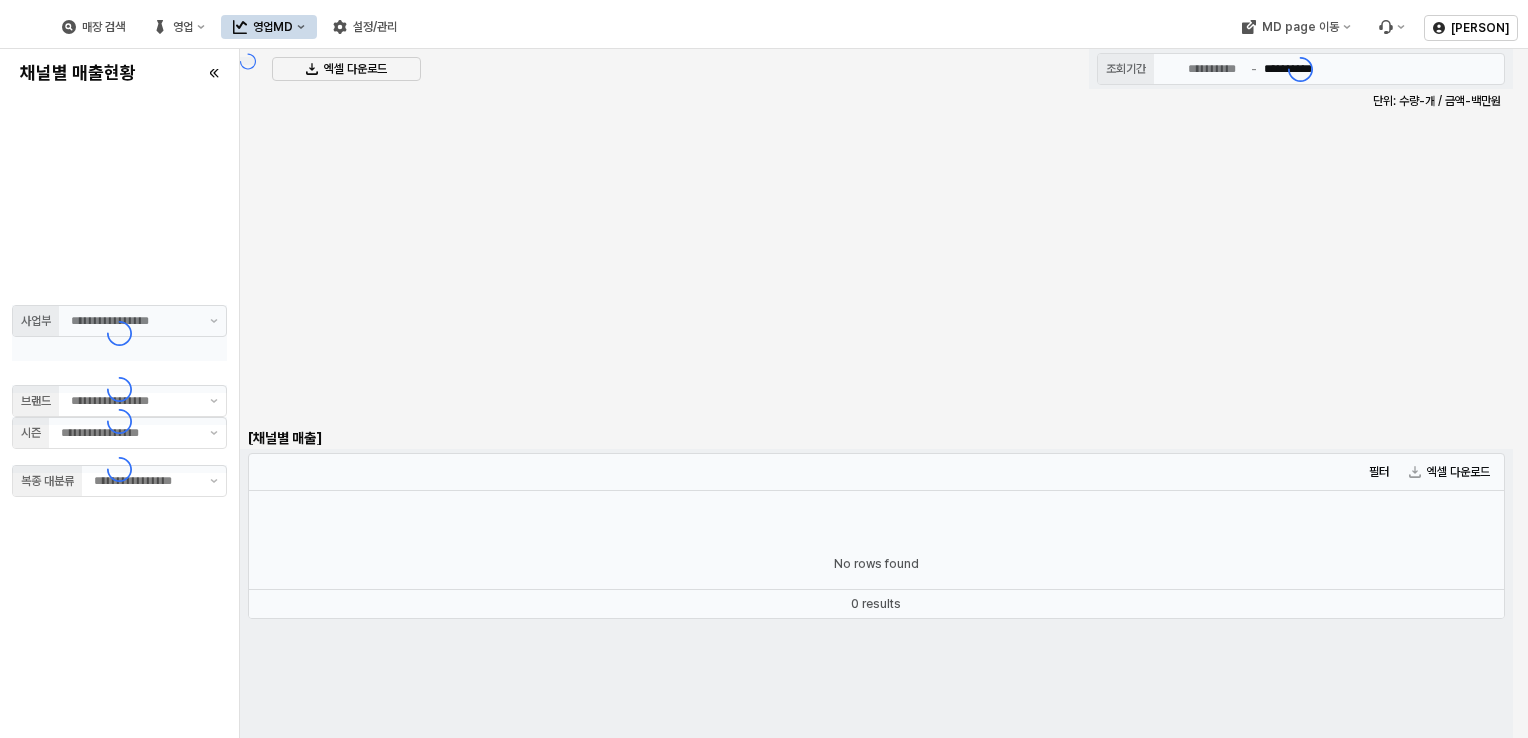 type on "******" 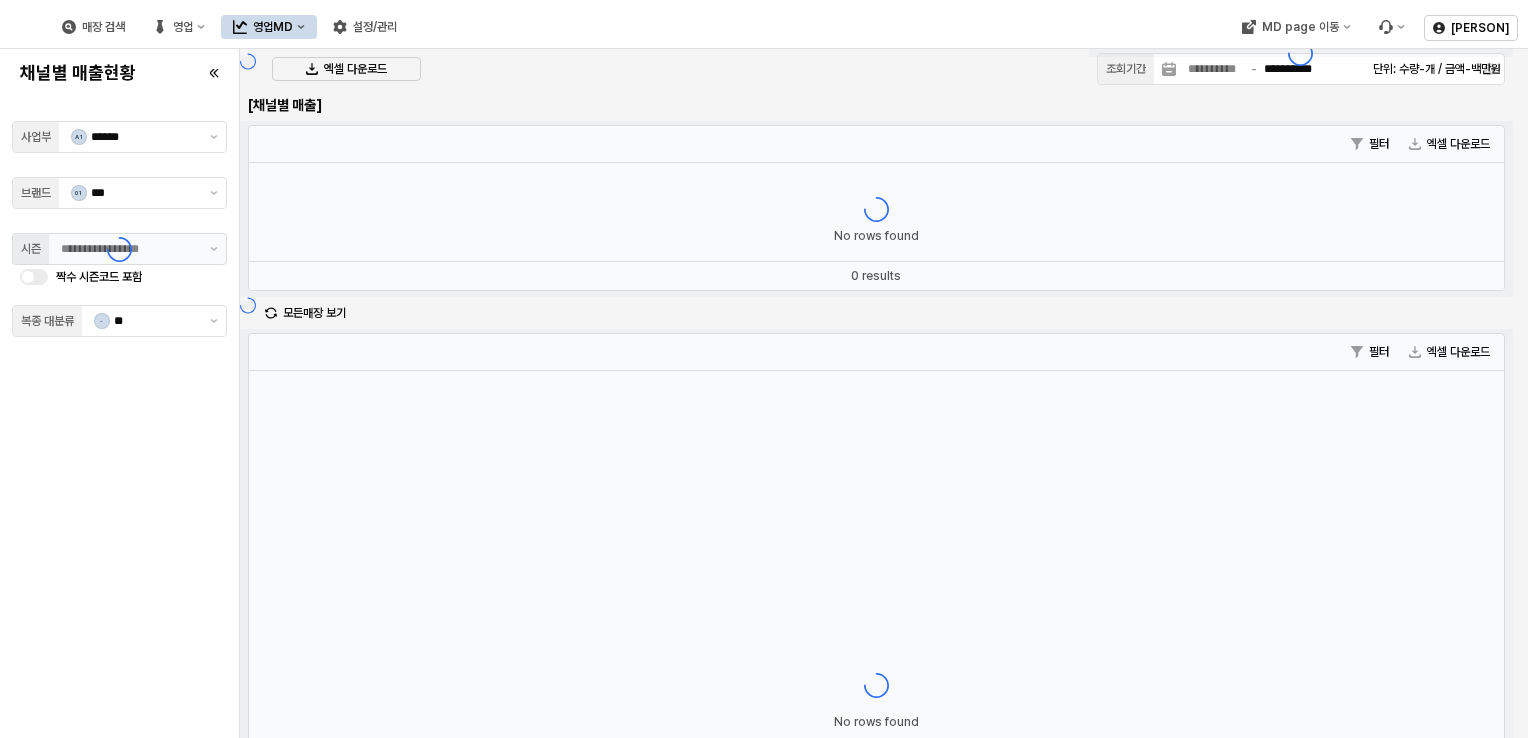 type on "******" 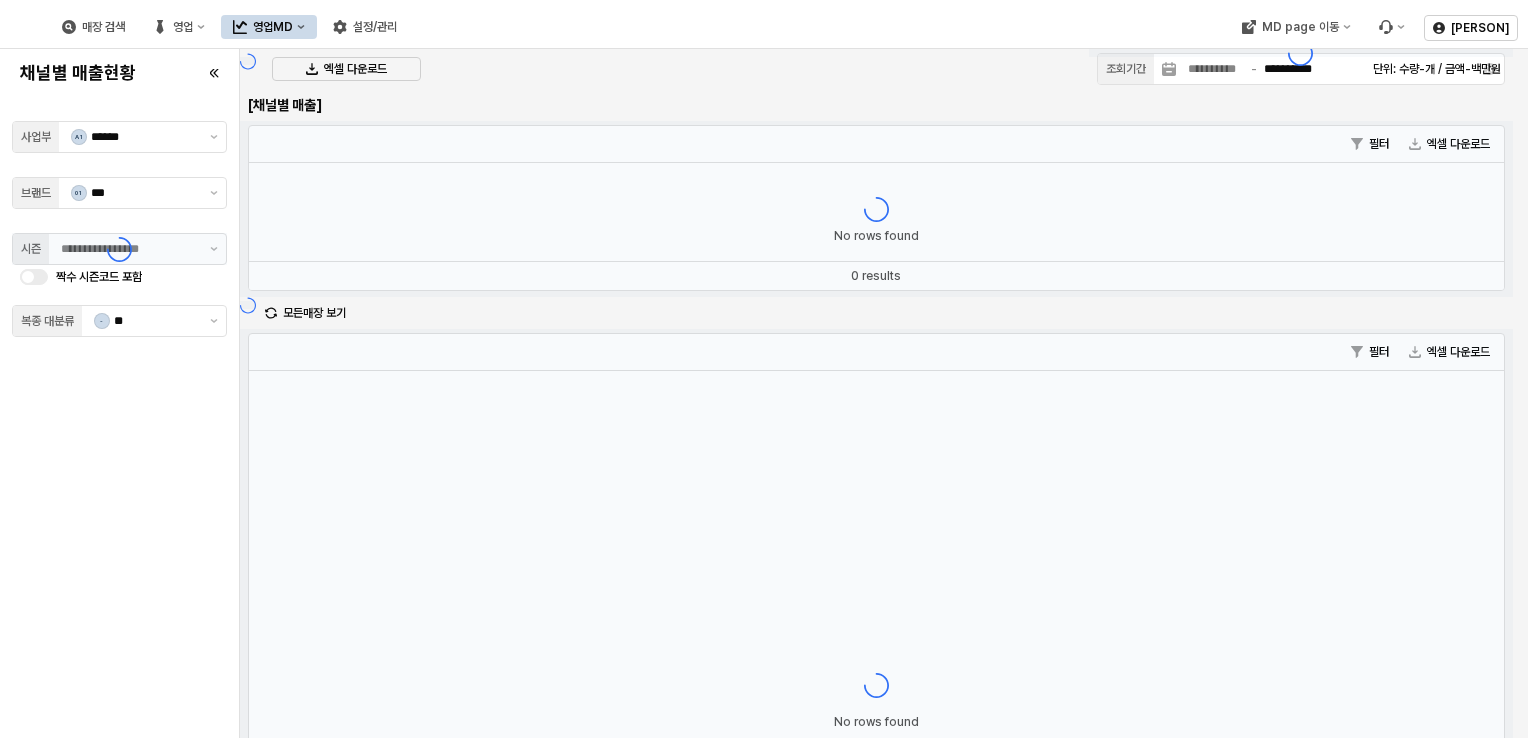 type on "**********" 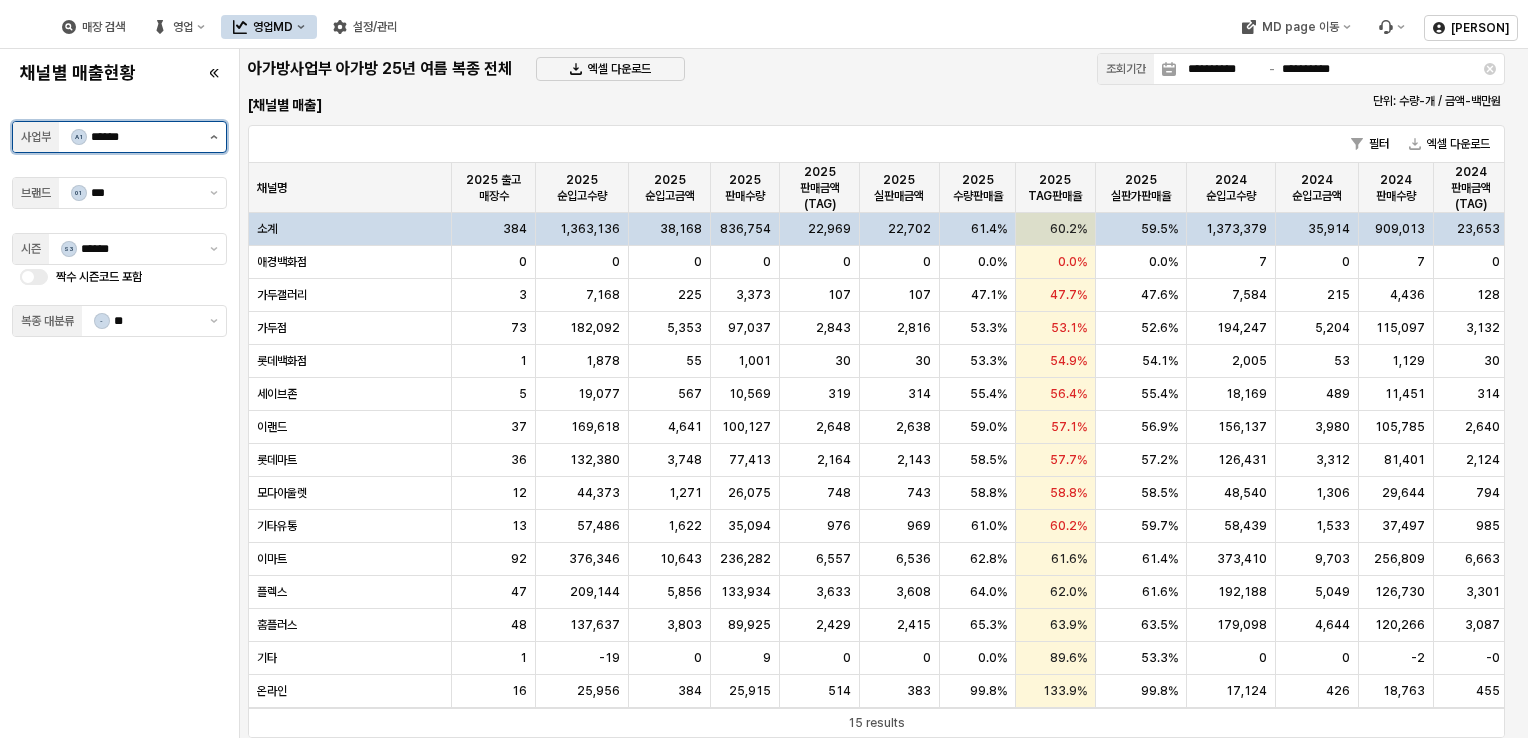 click at bounding box center (214, 137) 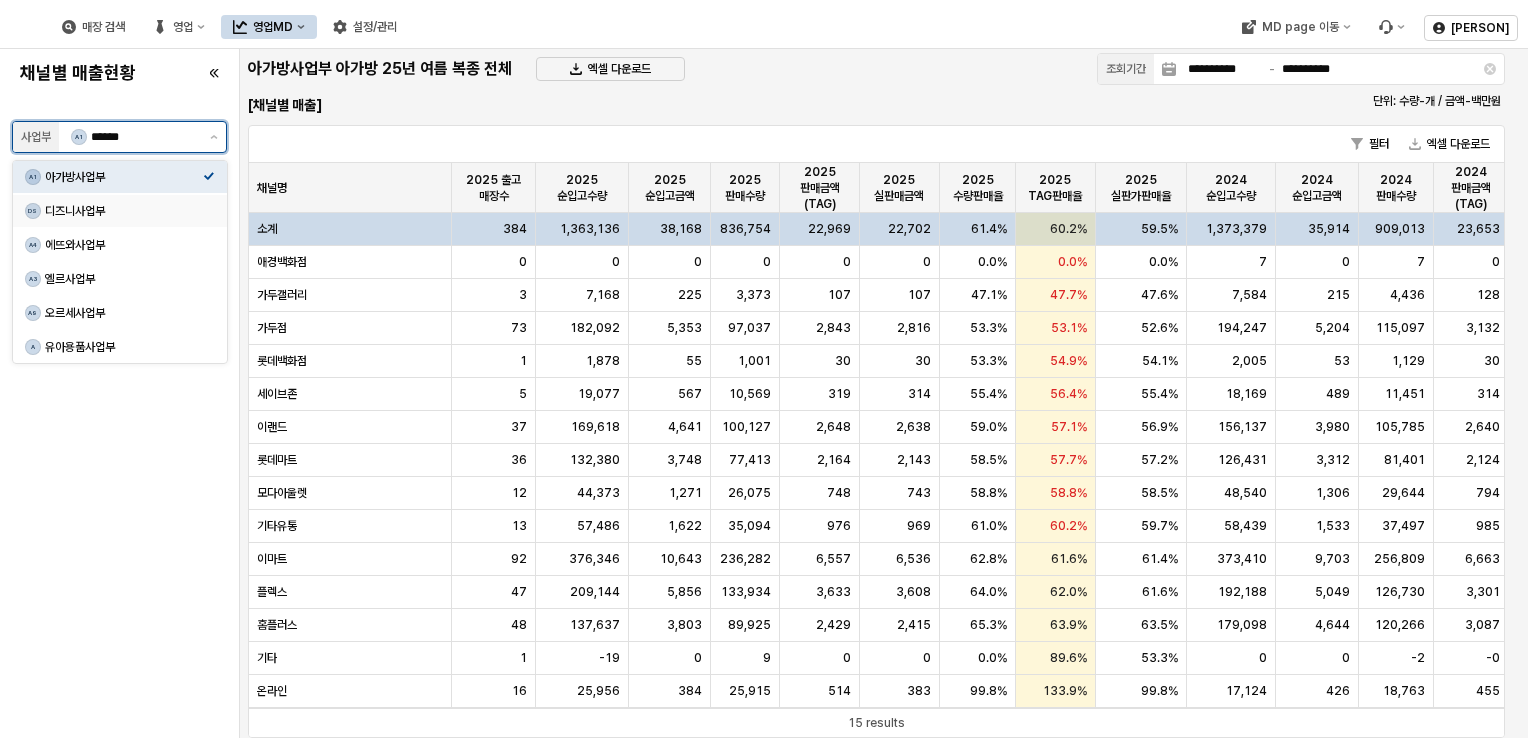 click on "[BRAND] [BRAND][BRAND]" at bounding box center [114, 211] 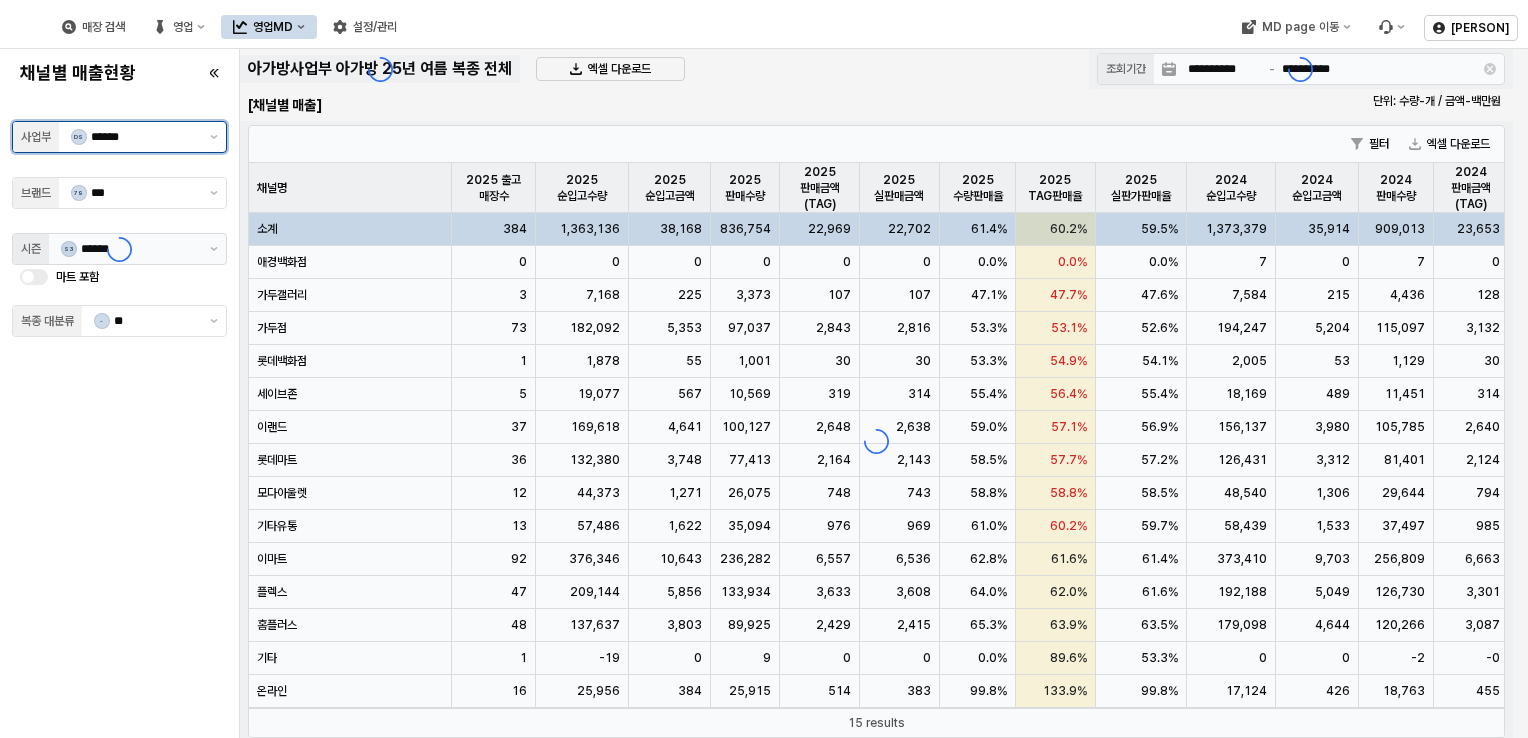 type on "******" 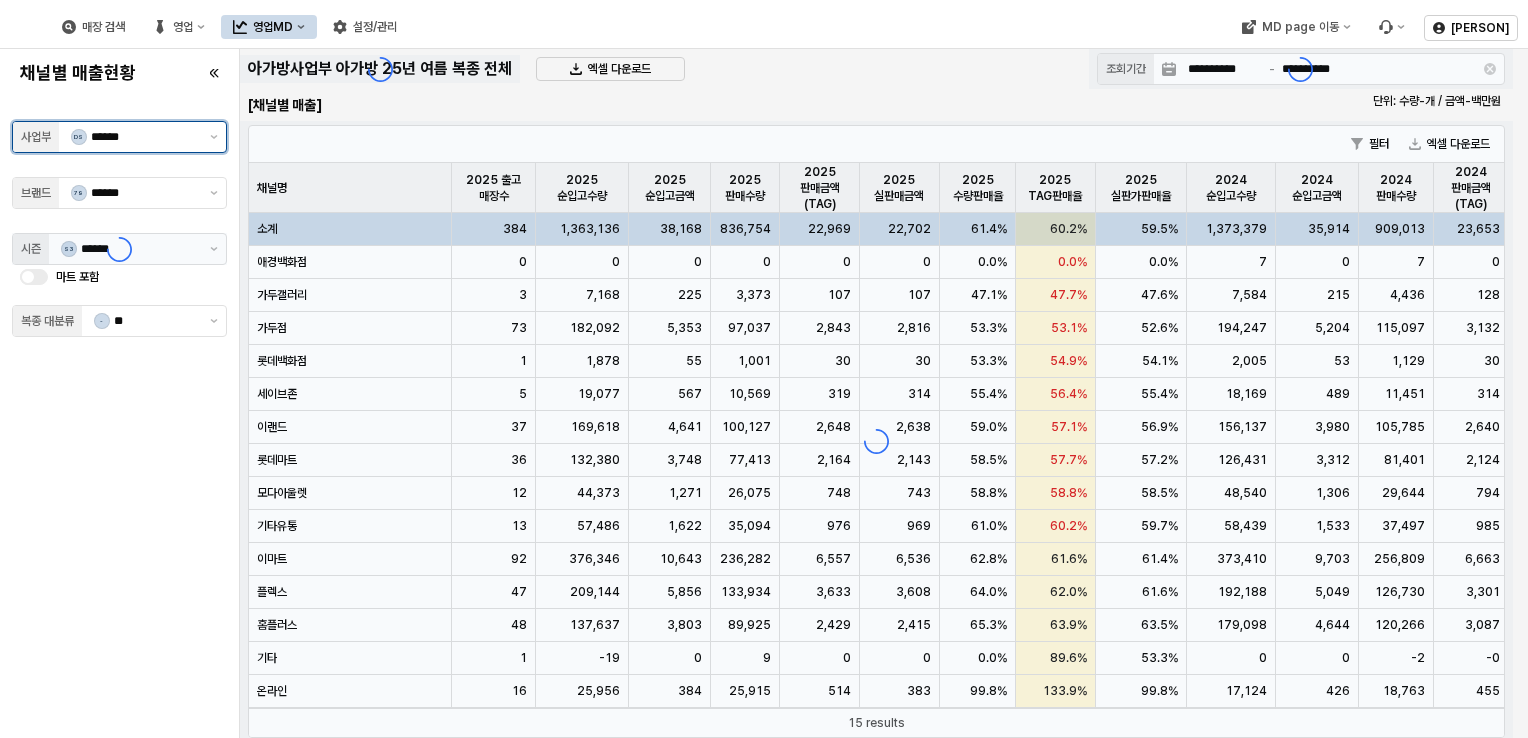 type on "**********" 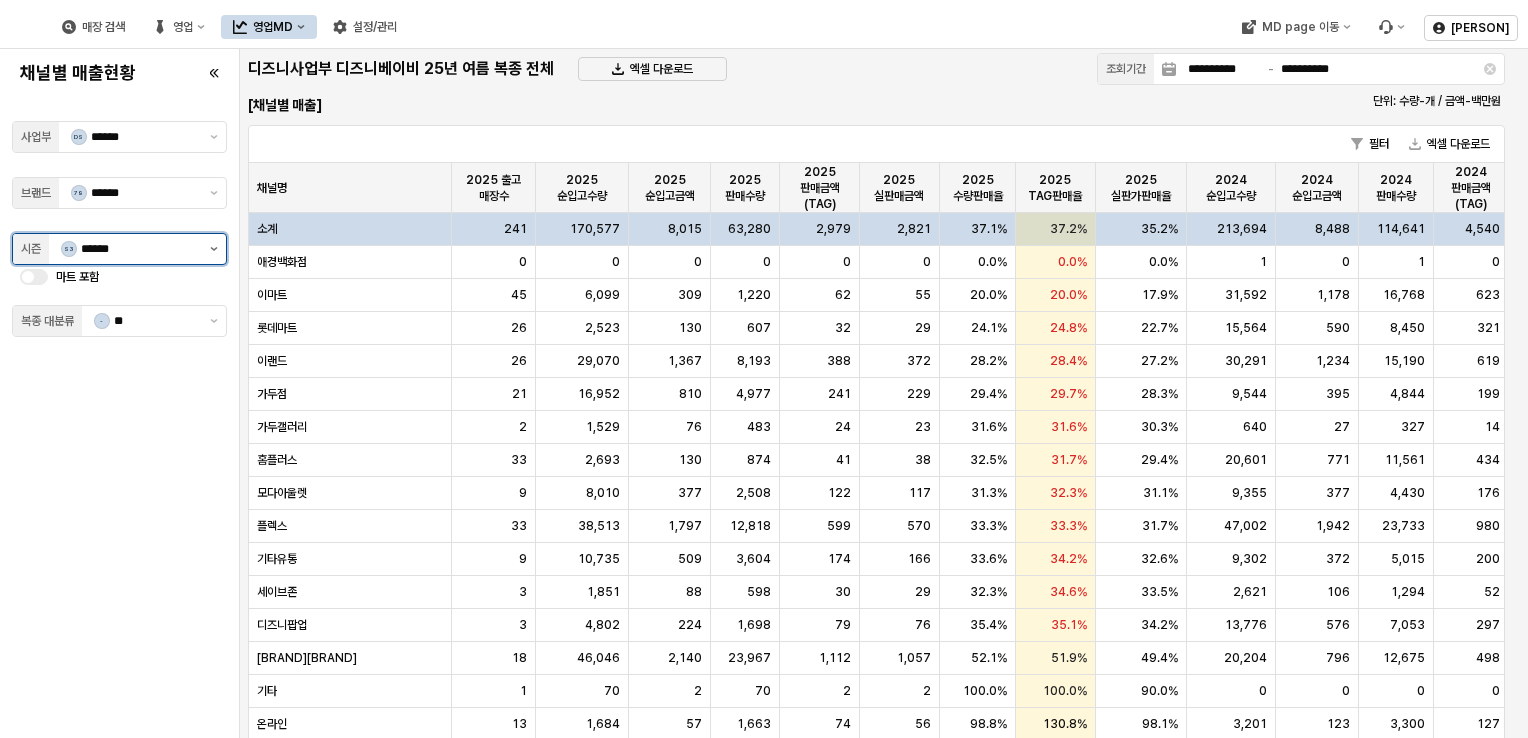 click at bounding box center (214, 249) 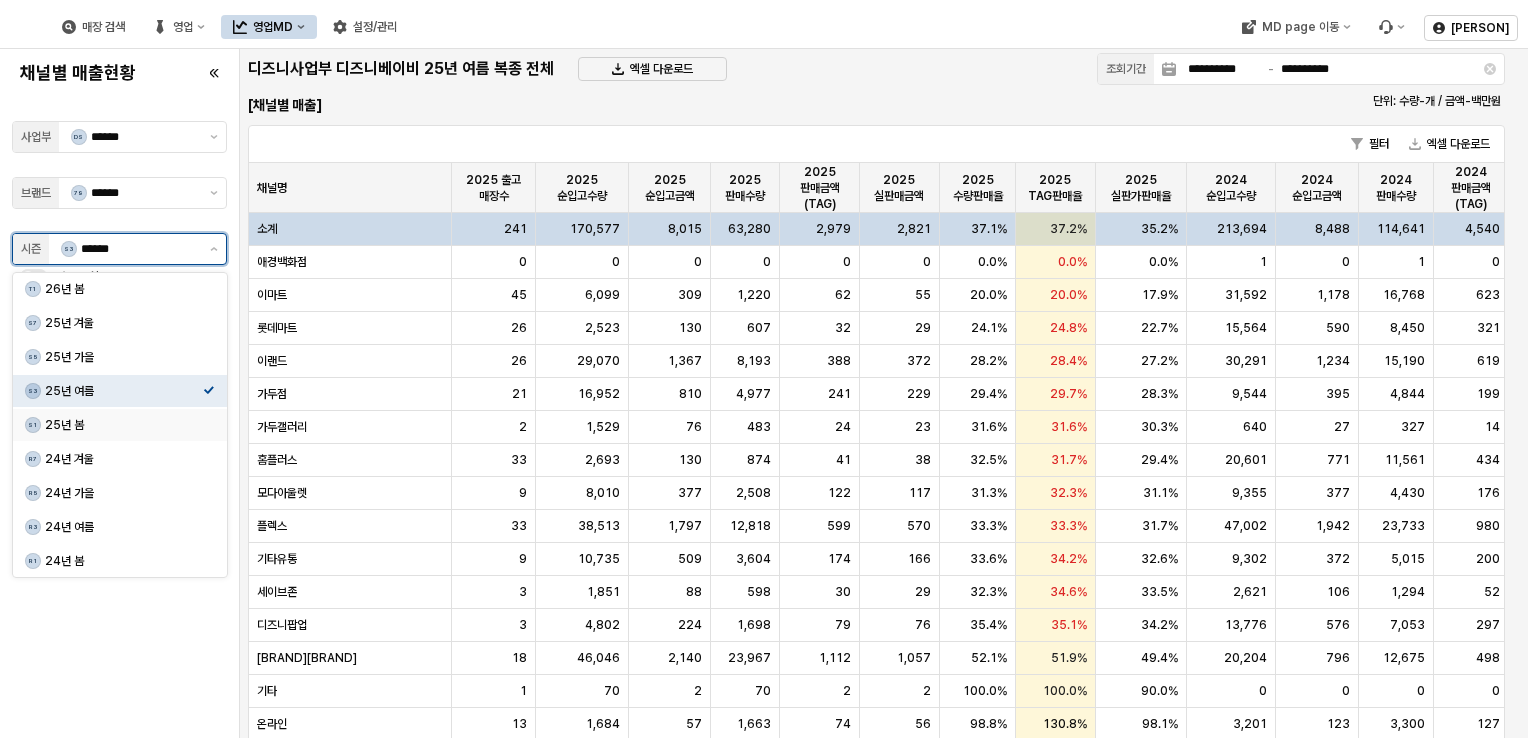 click on "25년 봄" at bounding box center [124, 425] 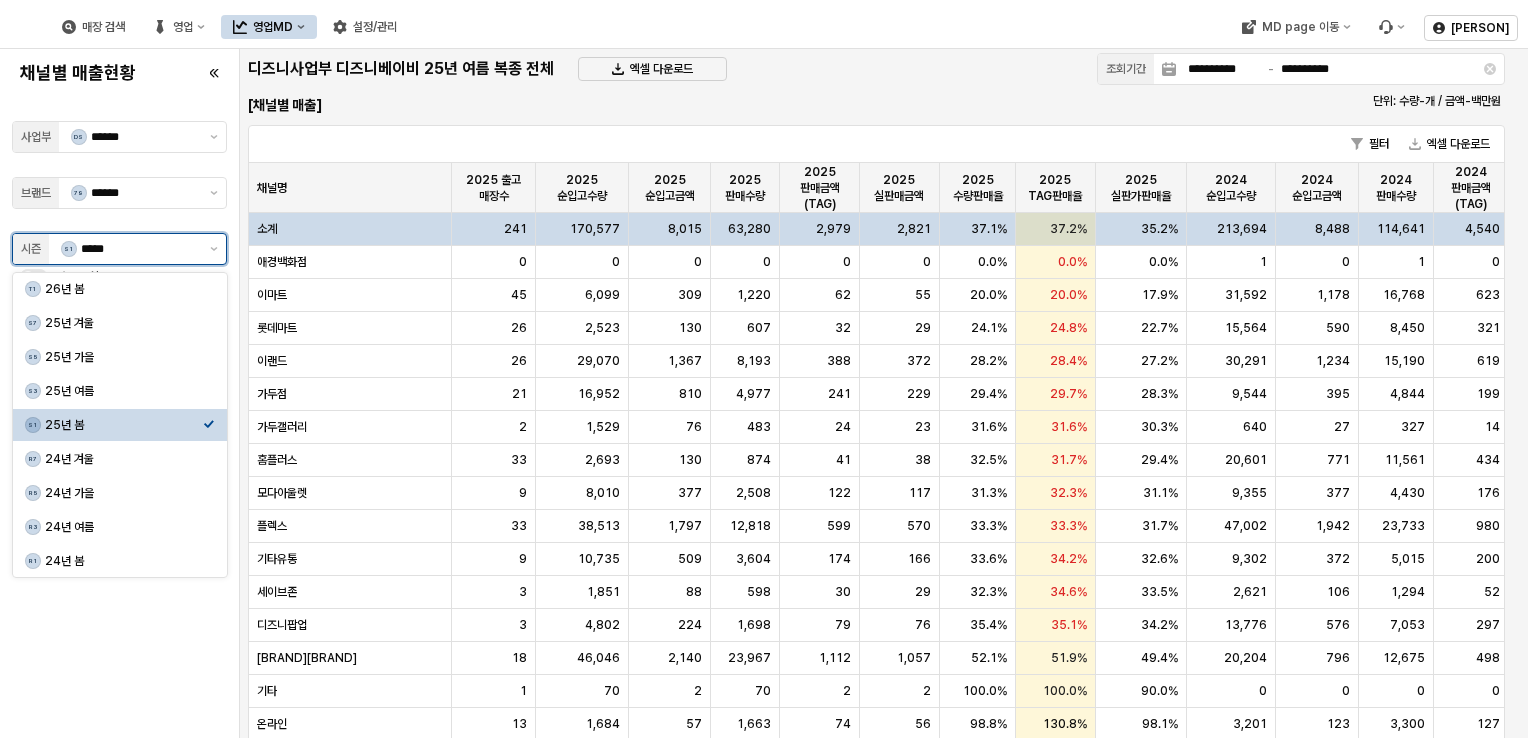 type on "**********" 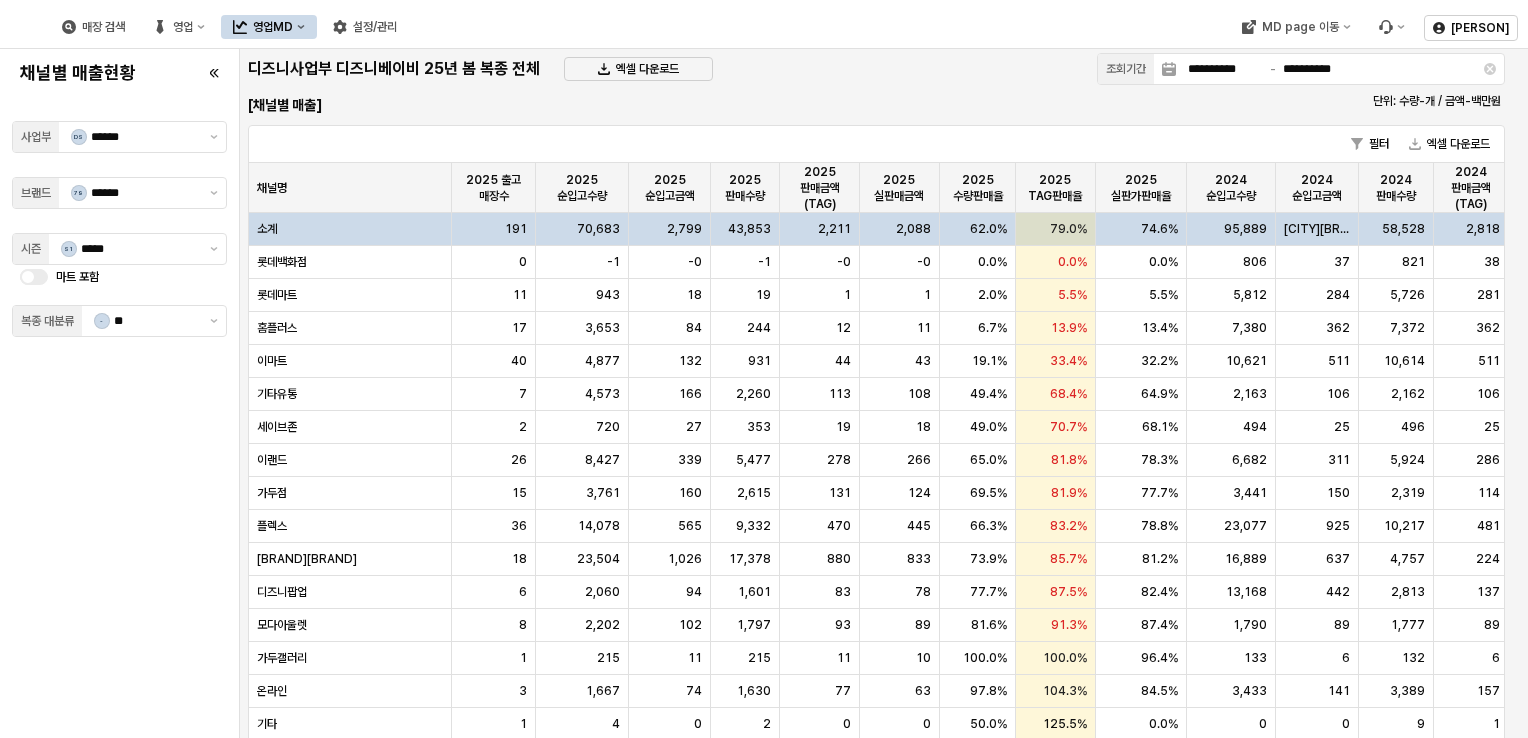 click on "채널별 매출현황 사업부 DS ****** 브랜드 79 ****** 시즌 S1 ***** 마트 포함 복종 대분류 - **" at bounding box center [119, 393] 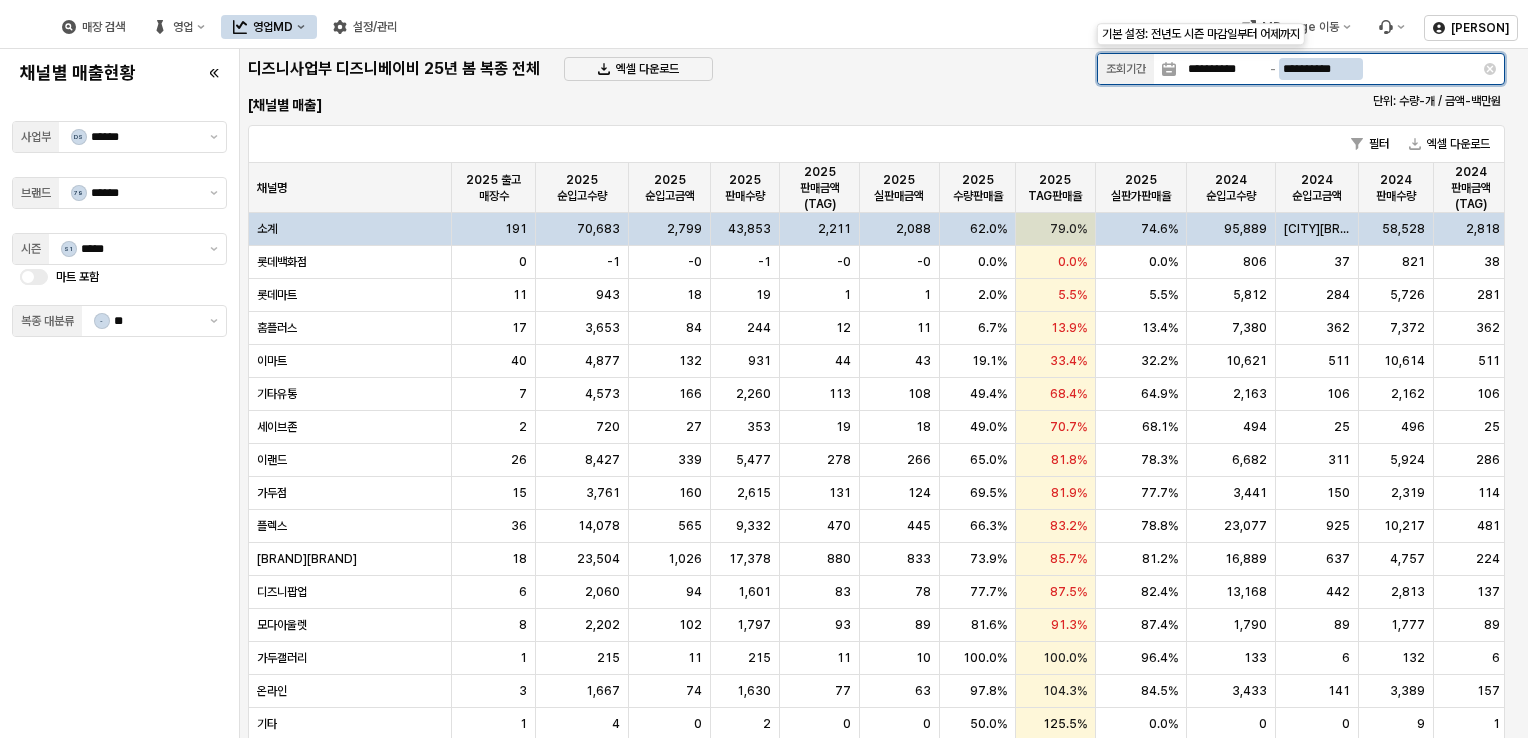 click on "**********" at bounding box center [1321, 69] 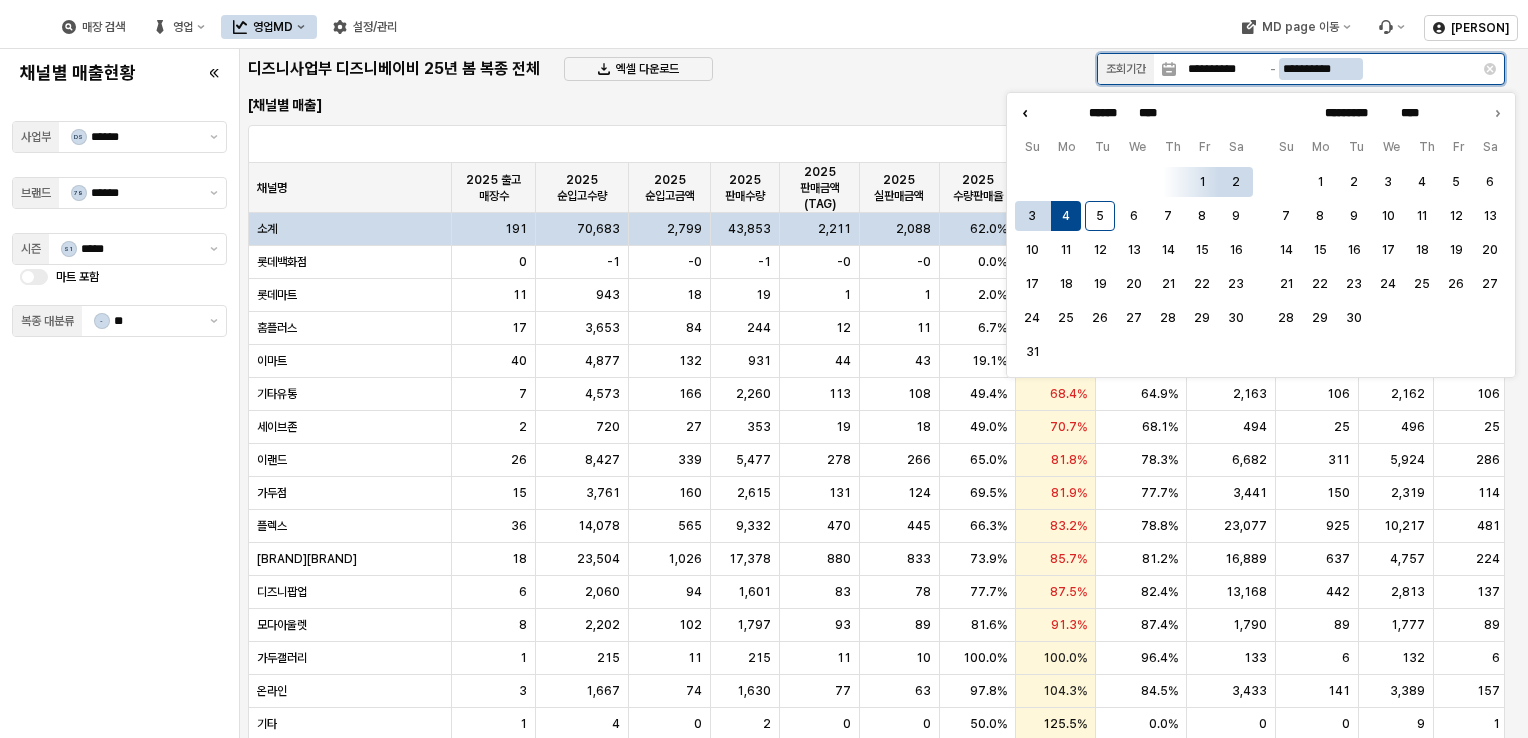 click 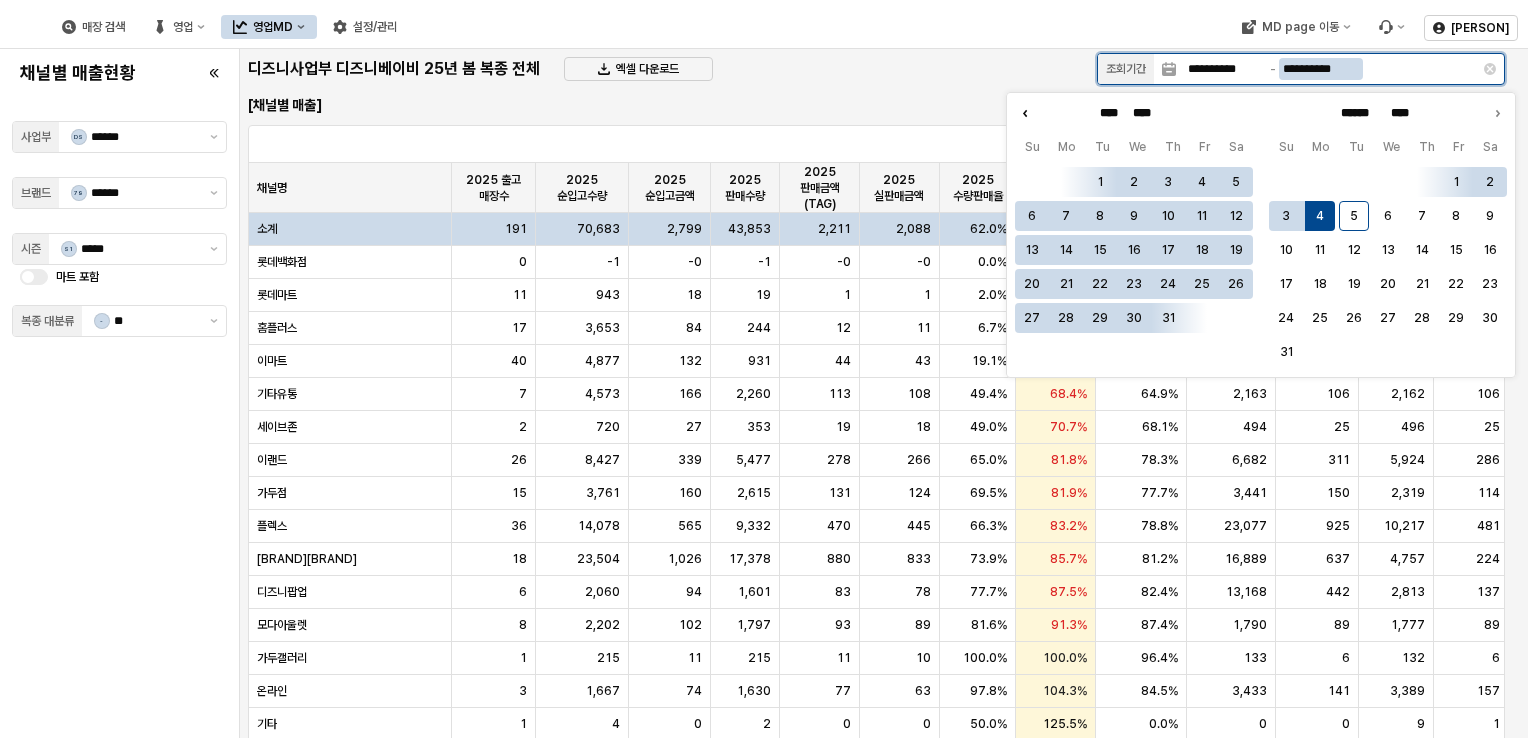 click 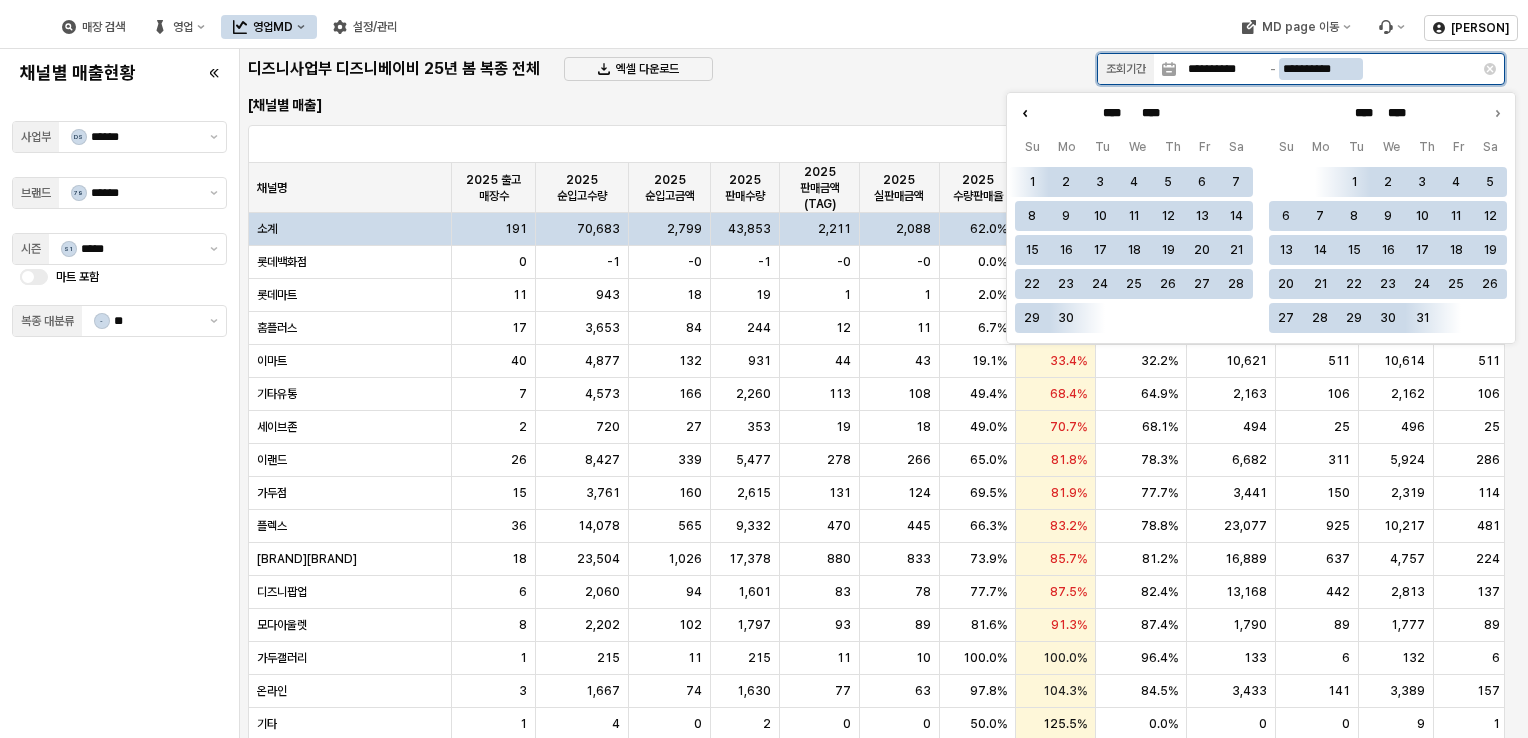 click 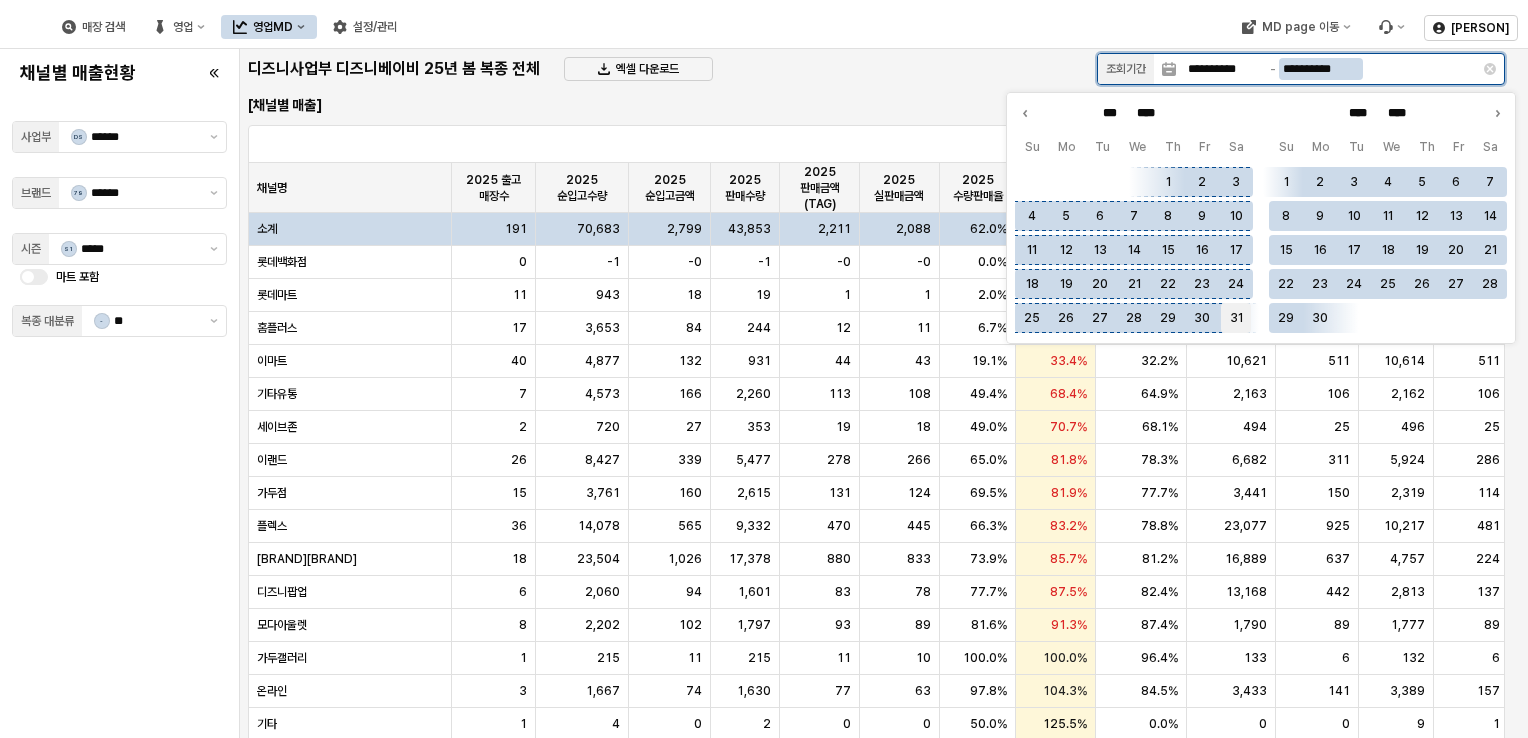 click on "31" at bounding box center [1236, 318] 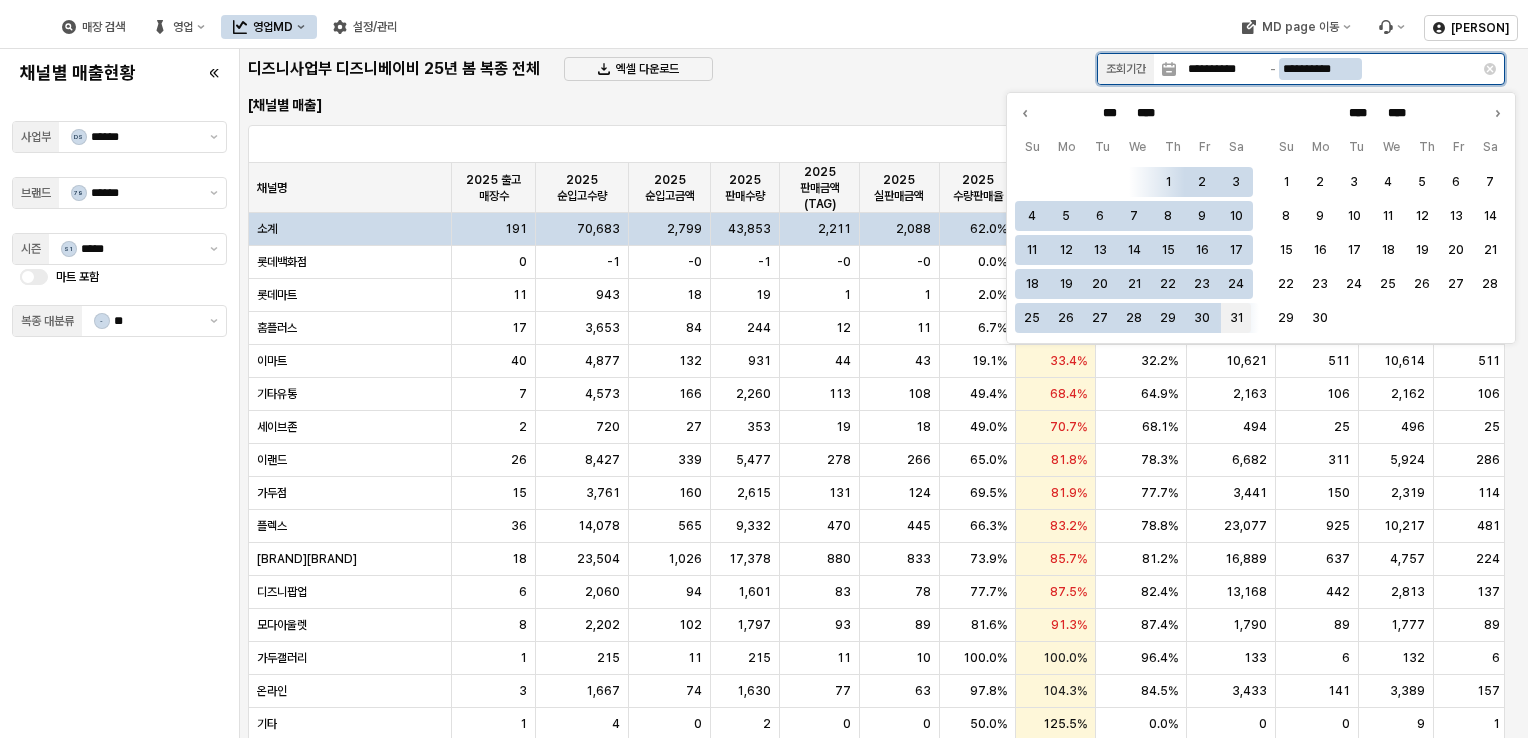 type on "**********" 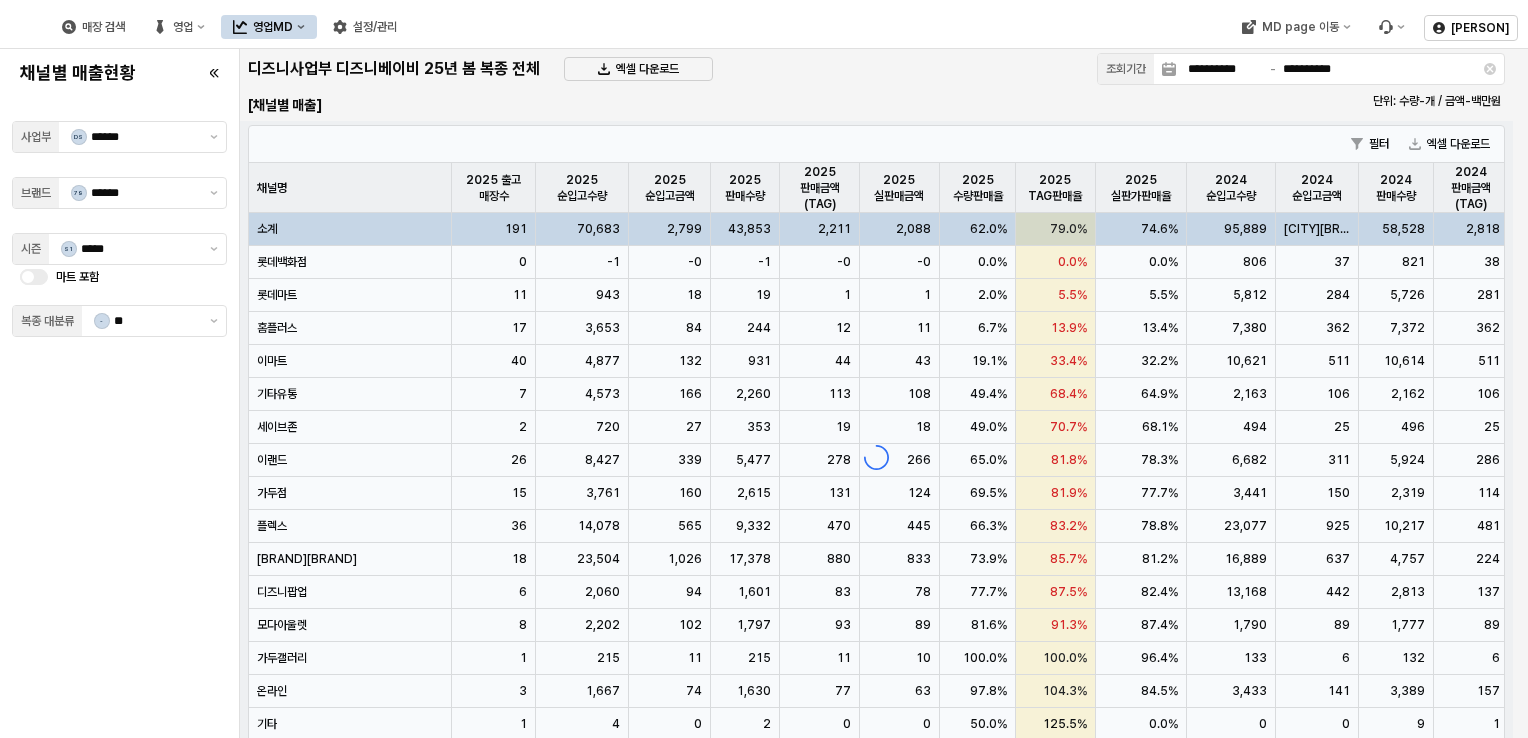 click on "디즈니사업부 디즈니베이비 25년 봄 복종 전체 엑셀 다운로드" at bounding box center (664, 69) 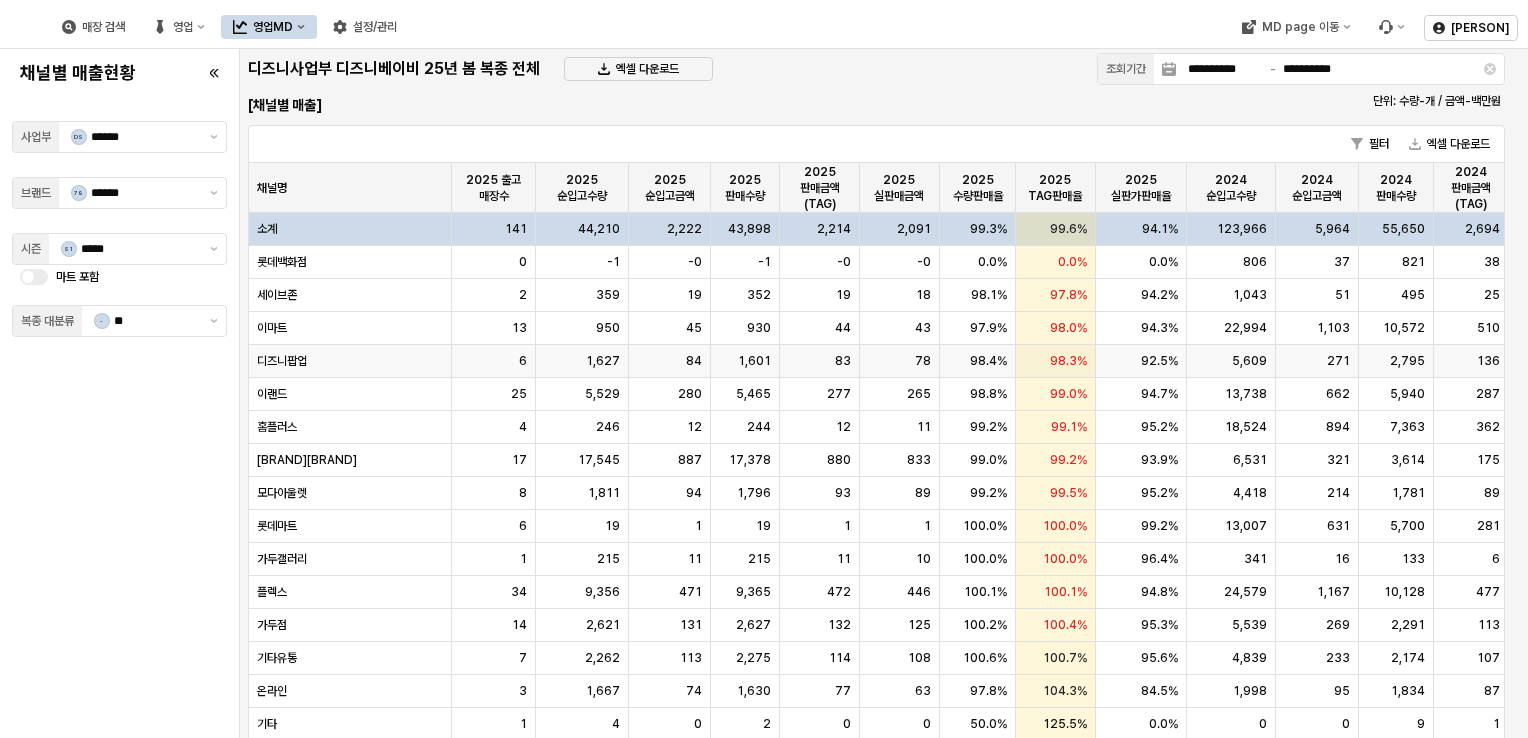 click on "2,795" at bounding box center [1396, 361] 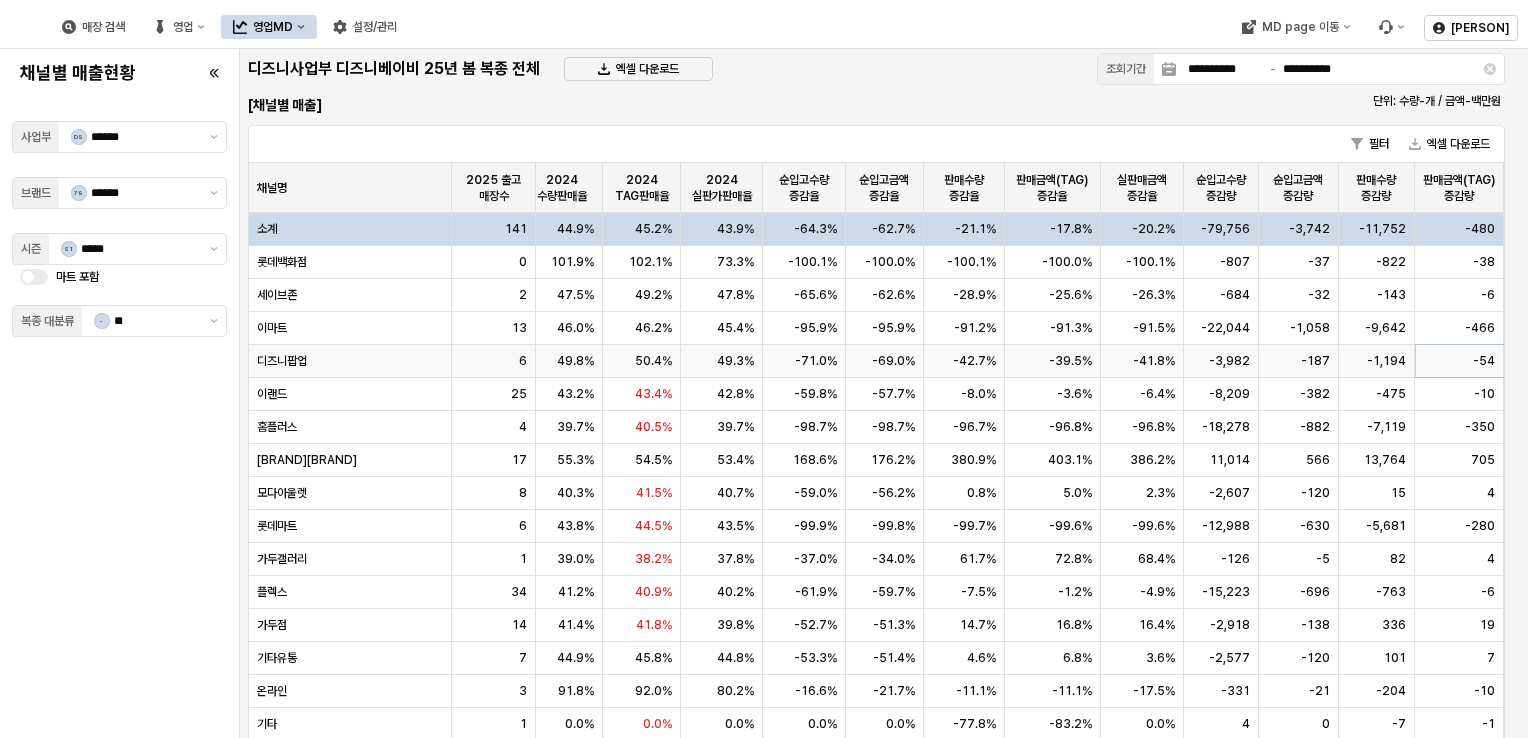 scroll, scrollTop: 0, scrollLeft: 1144, axis: horizontal 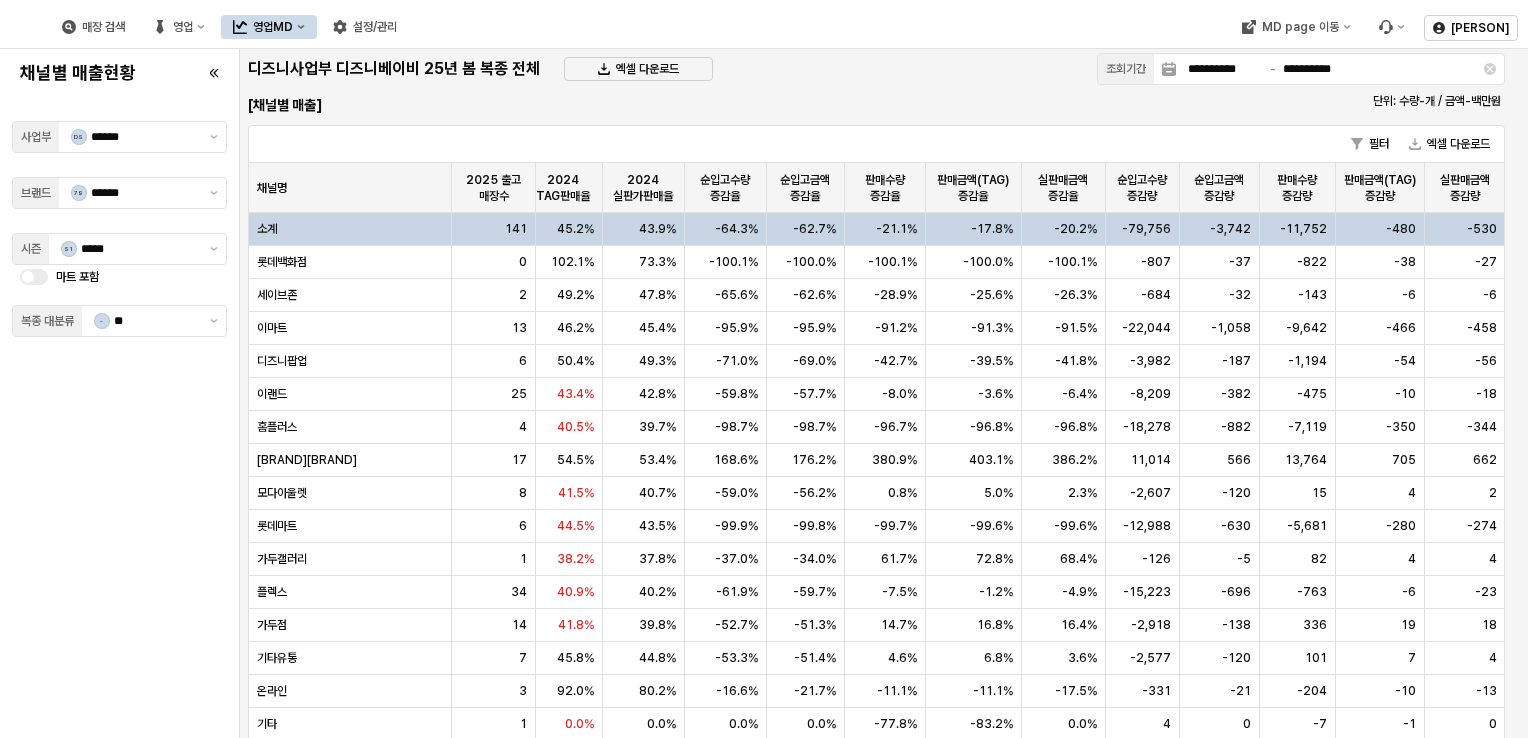 click on "-17.8%" at bounding box center (974, 229) 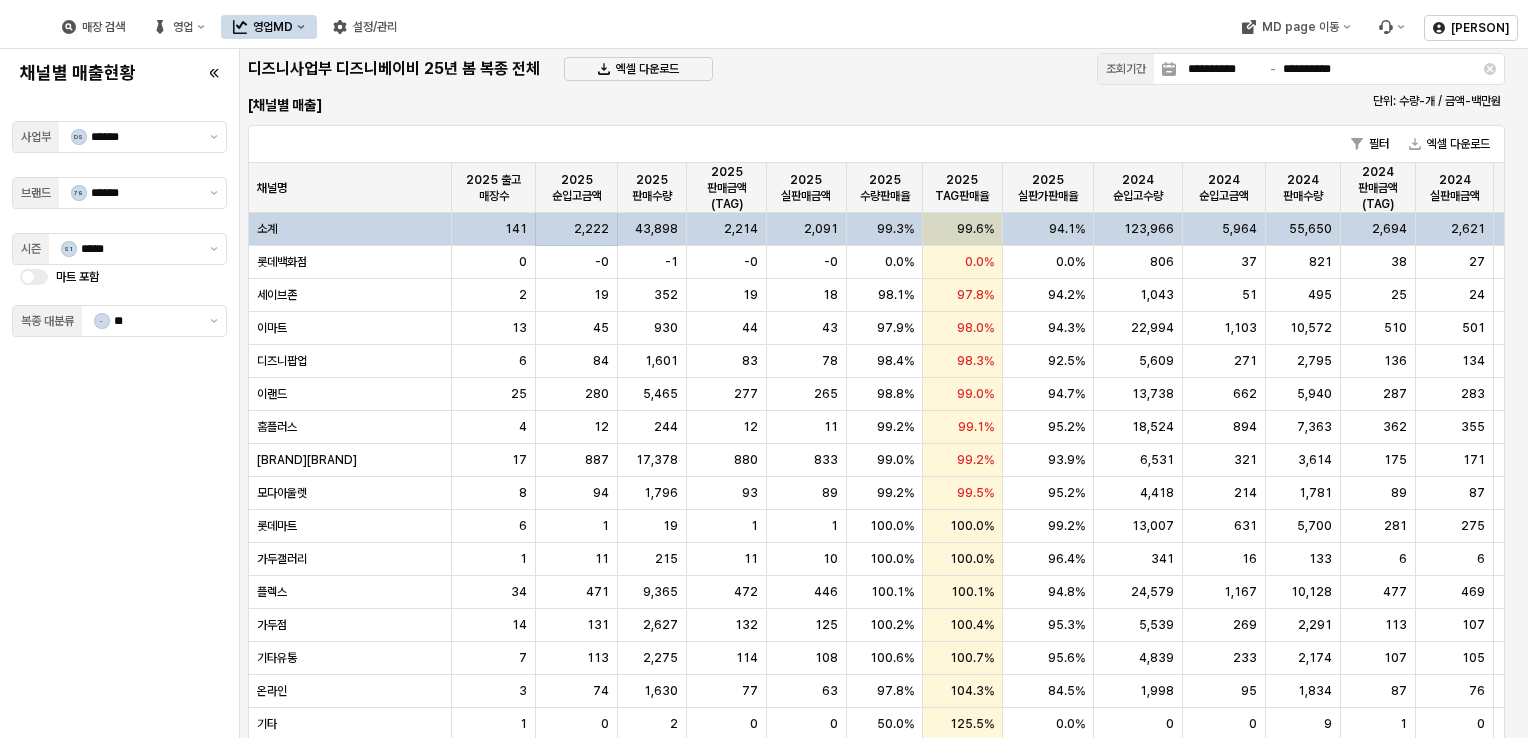 scroll, scrollTop: 0, scrollLeft: 0, axis: both 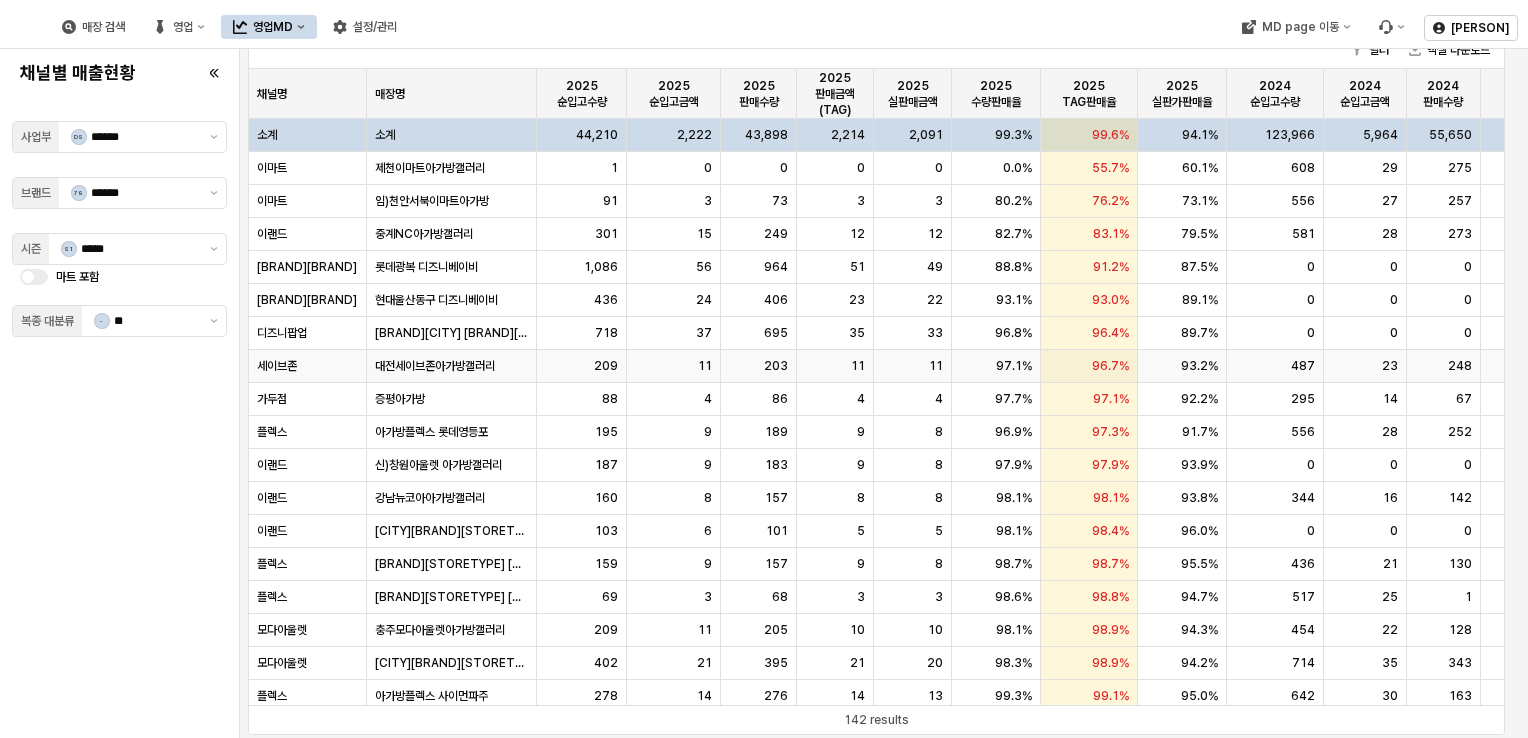 click on "11" at bounding box center [674, 366] 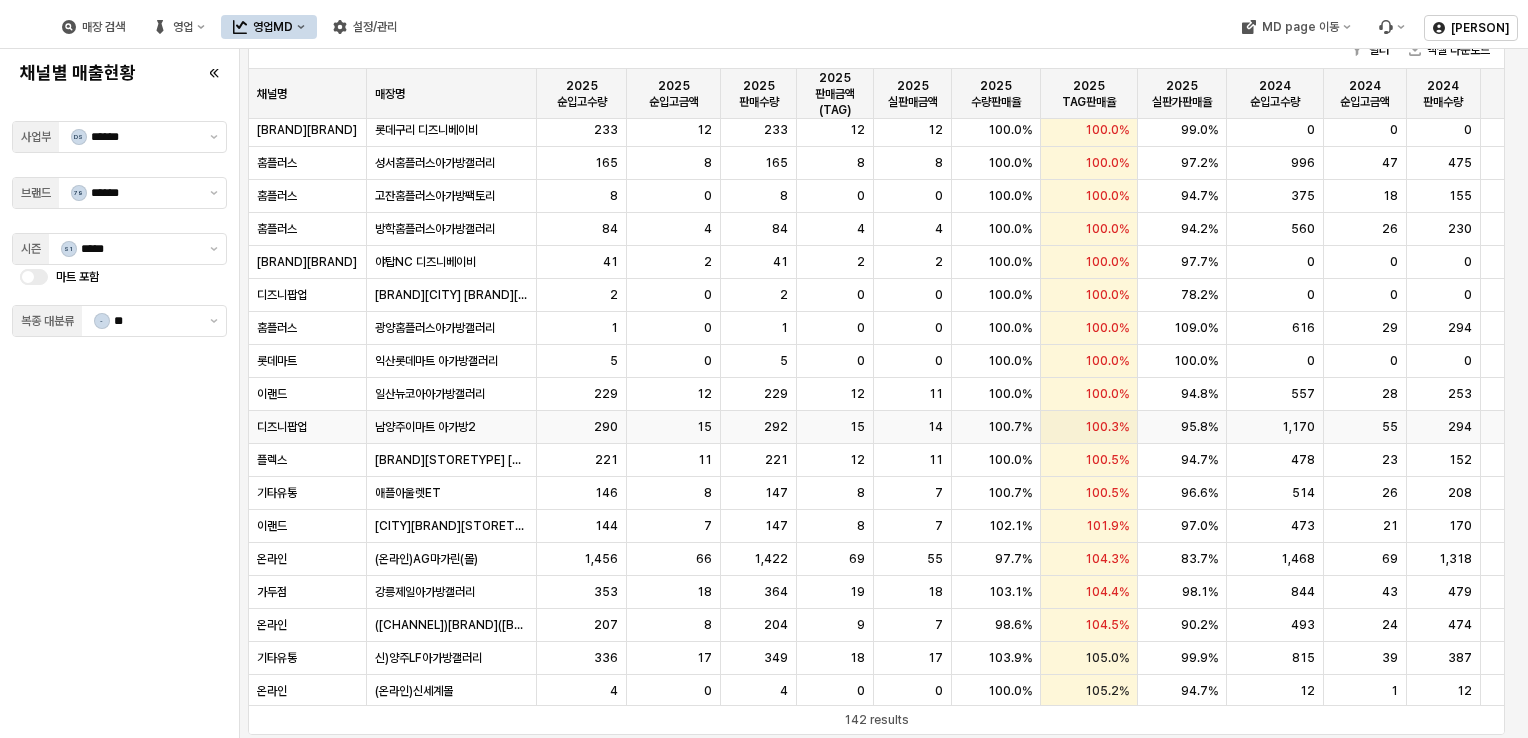 scroll, scrollTop: 4114, scrollLeft: 0, axis: vertical 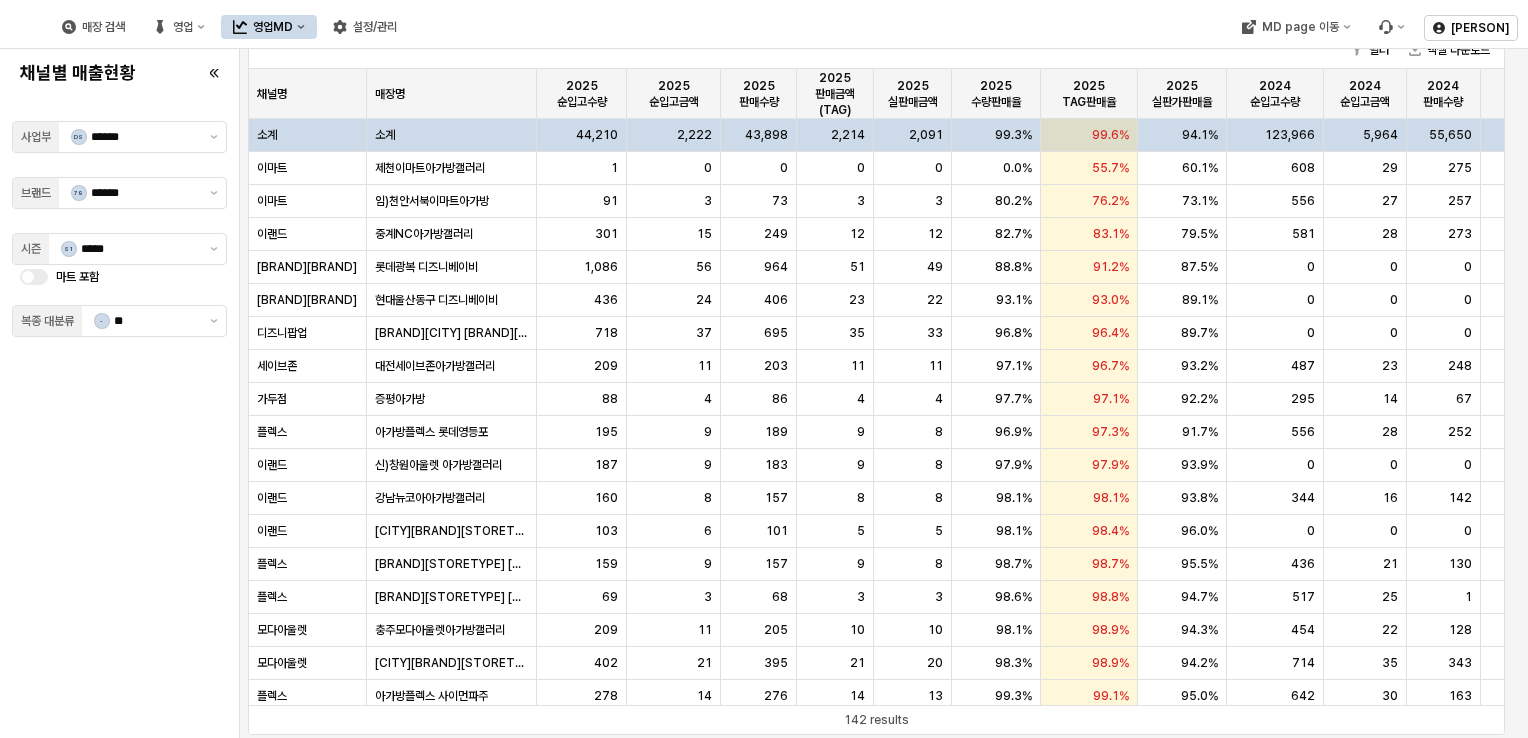 click on "채널별 매출현황 사업부 DS ****** 브랜드 79 ****** 시즌 S1 ***** 마트 포함 복종 대분류 - **" at bounding box center (119, 393) 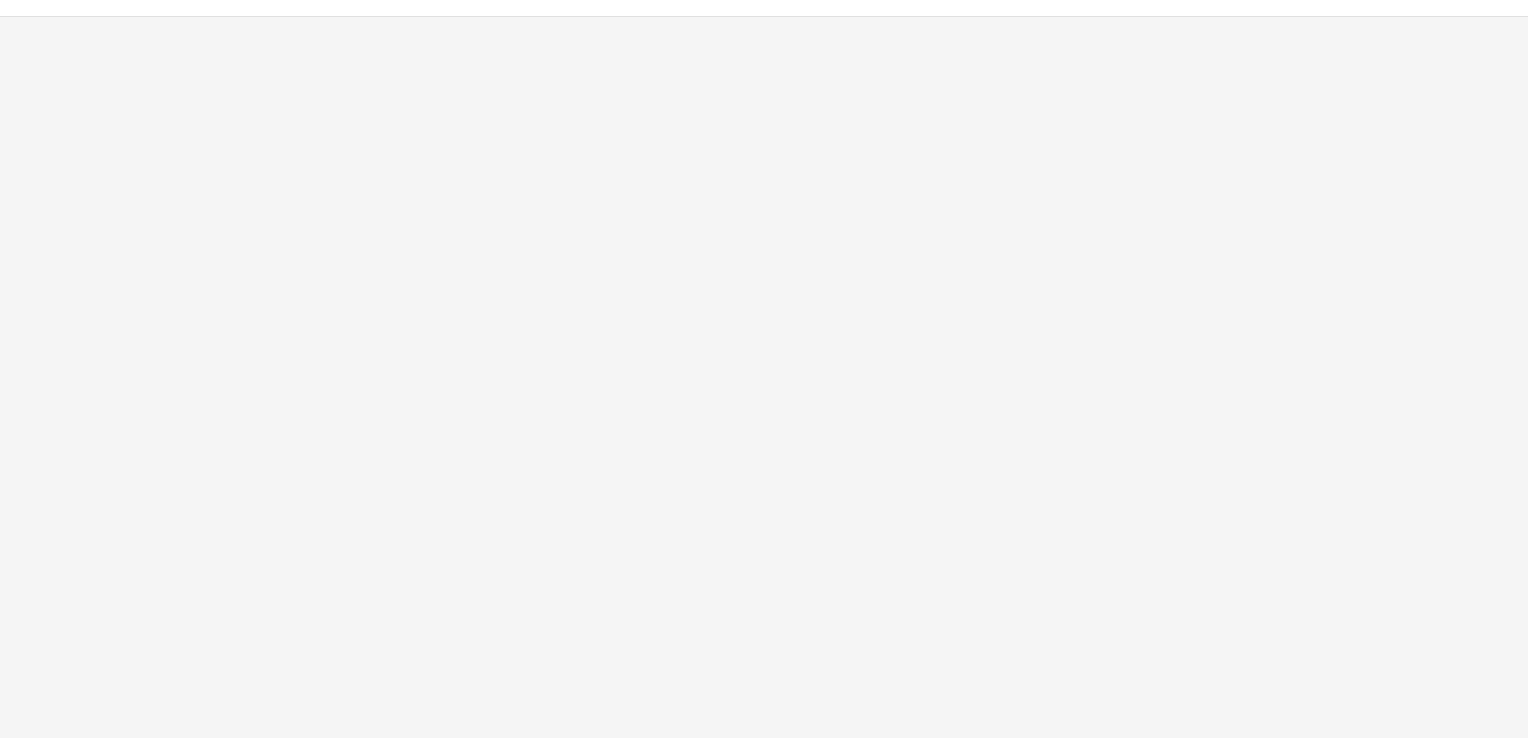 scroll, scrollTop: 0, scrollLeft: 0, axis: both 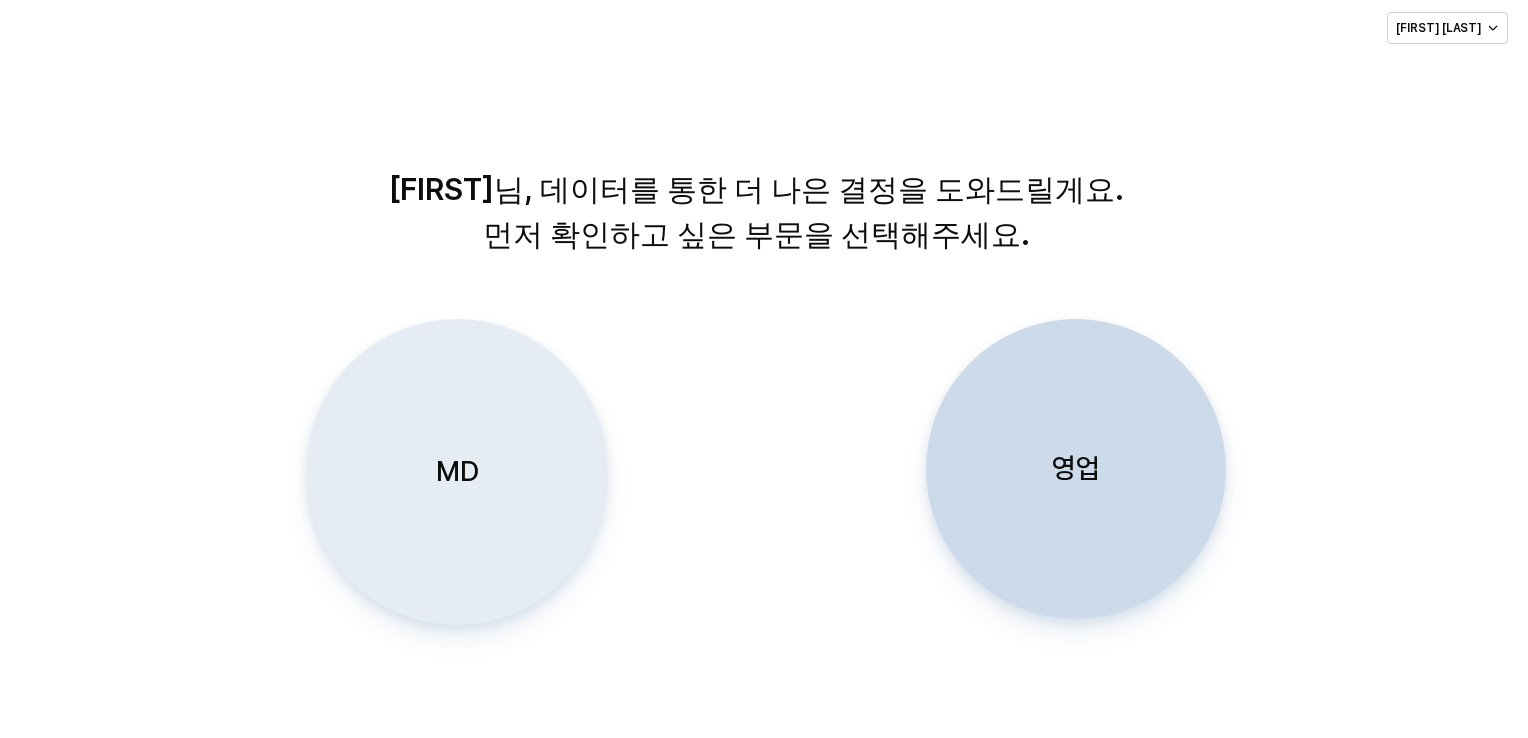 click on "MD" at bounding box center (456, 472) 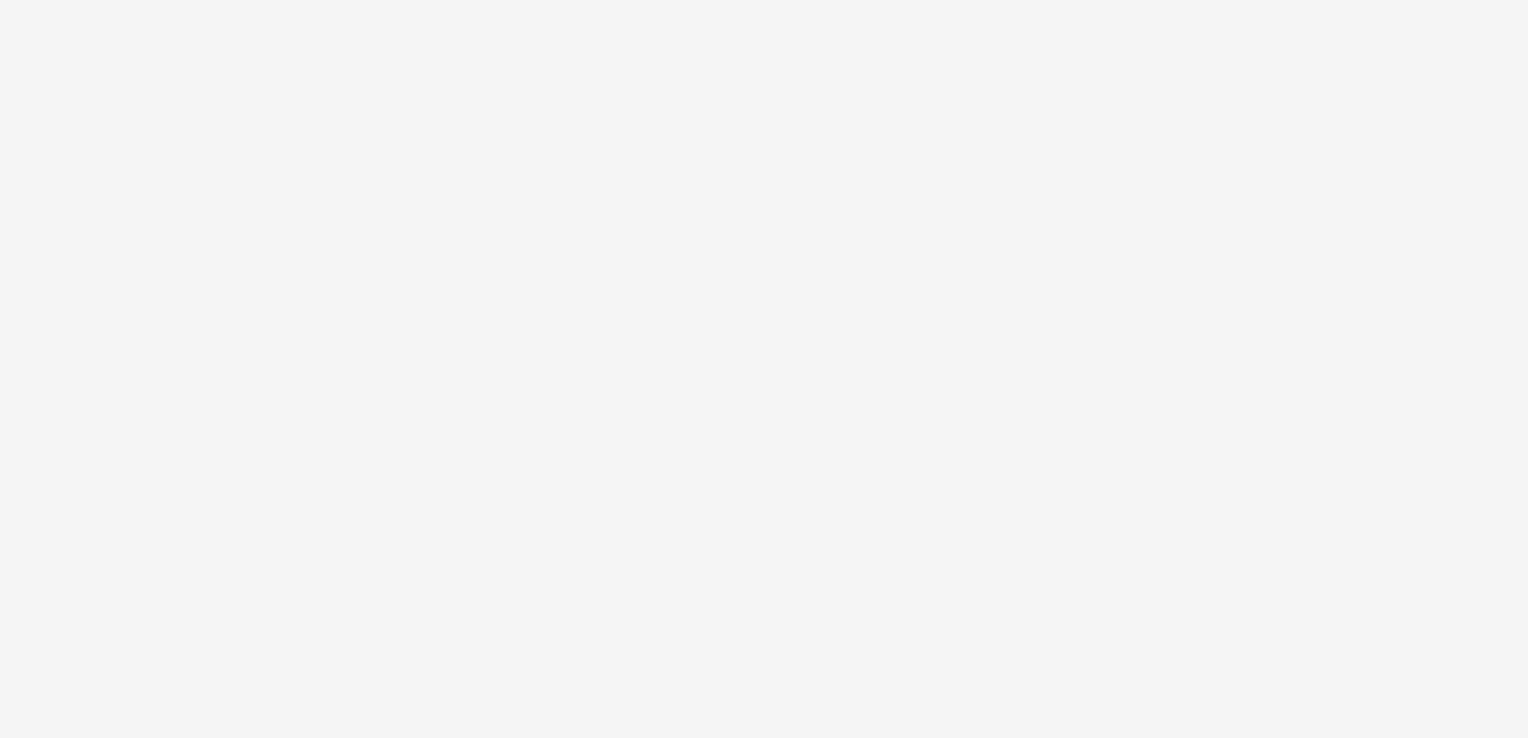 scroll, scrollTop: 0, scrollLeft: 0, axis: both 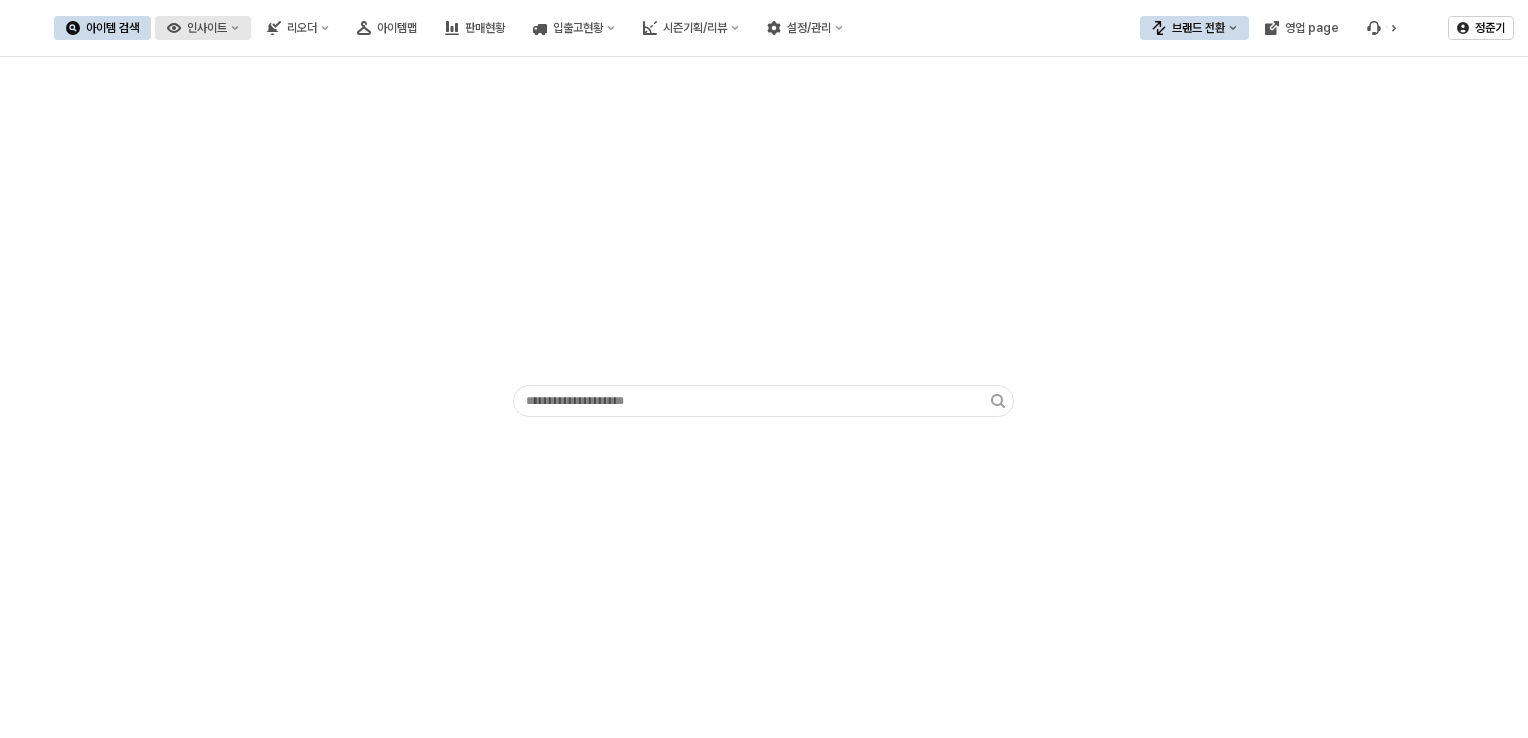 click on "인사이트" at bounding box center [207, 28] 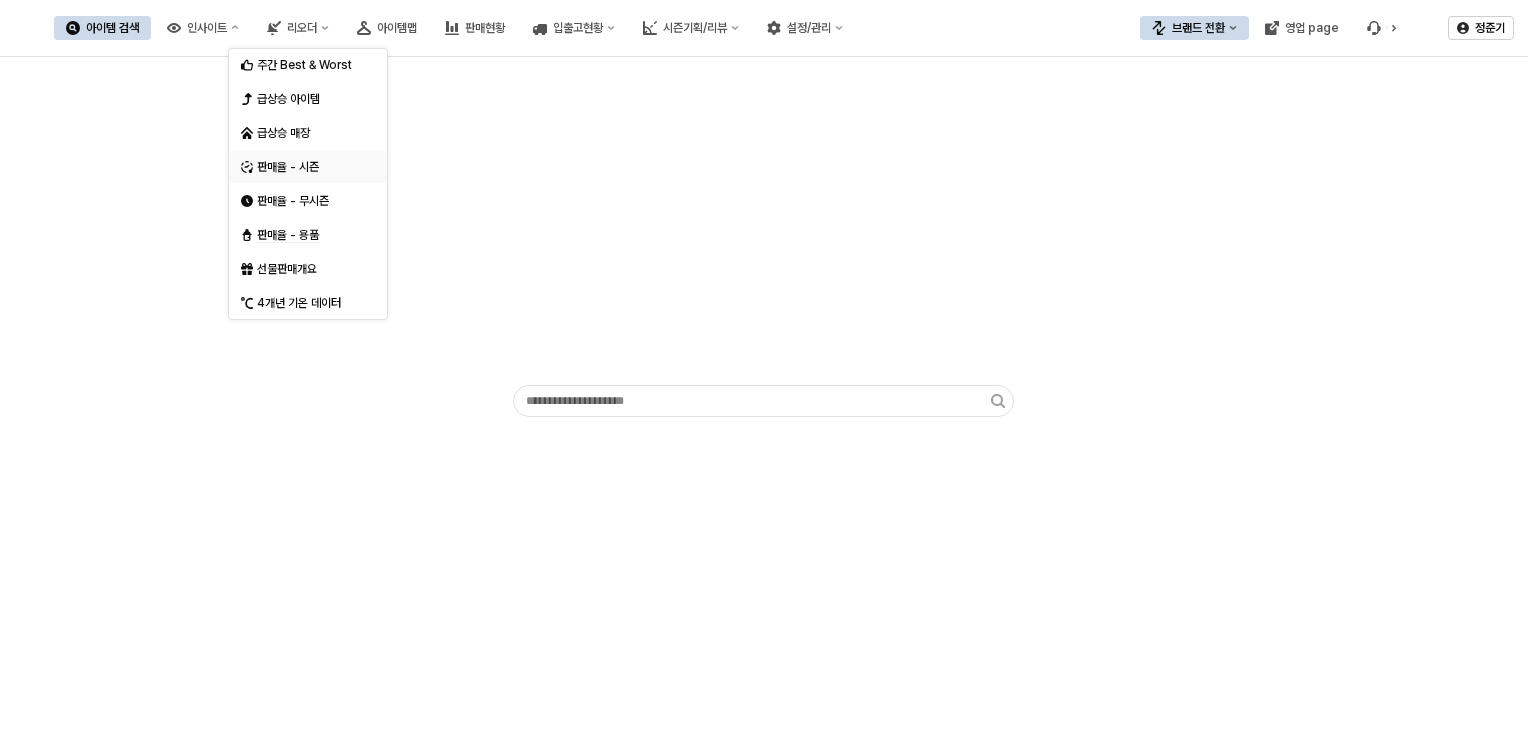 click on "판매율 - 시즌" at bounding box center (310, 167) 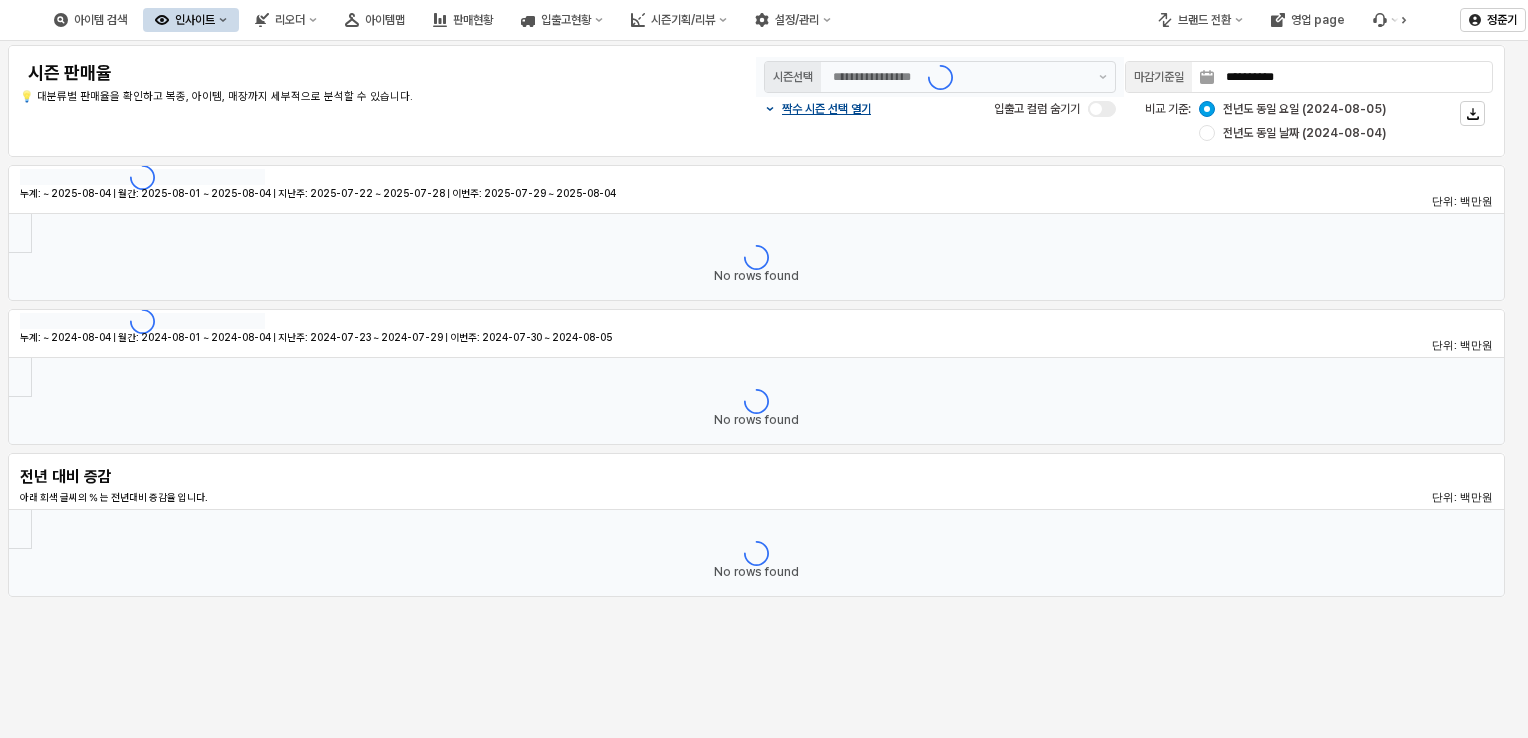 type on "********" 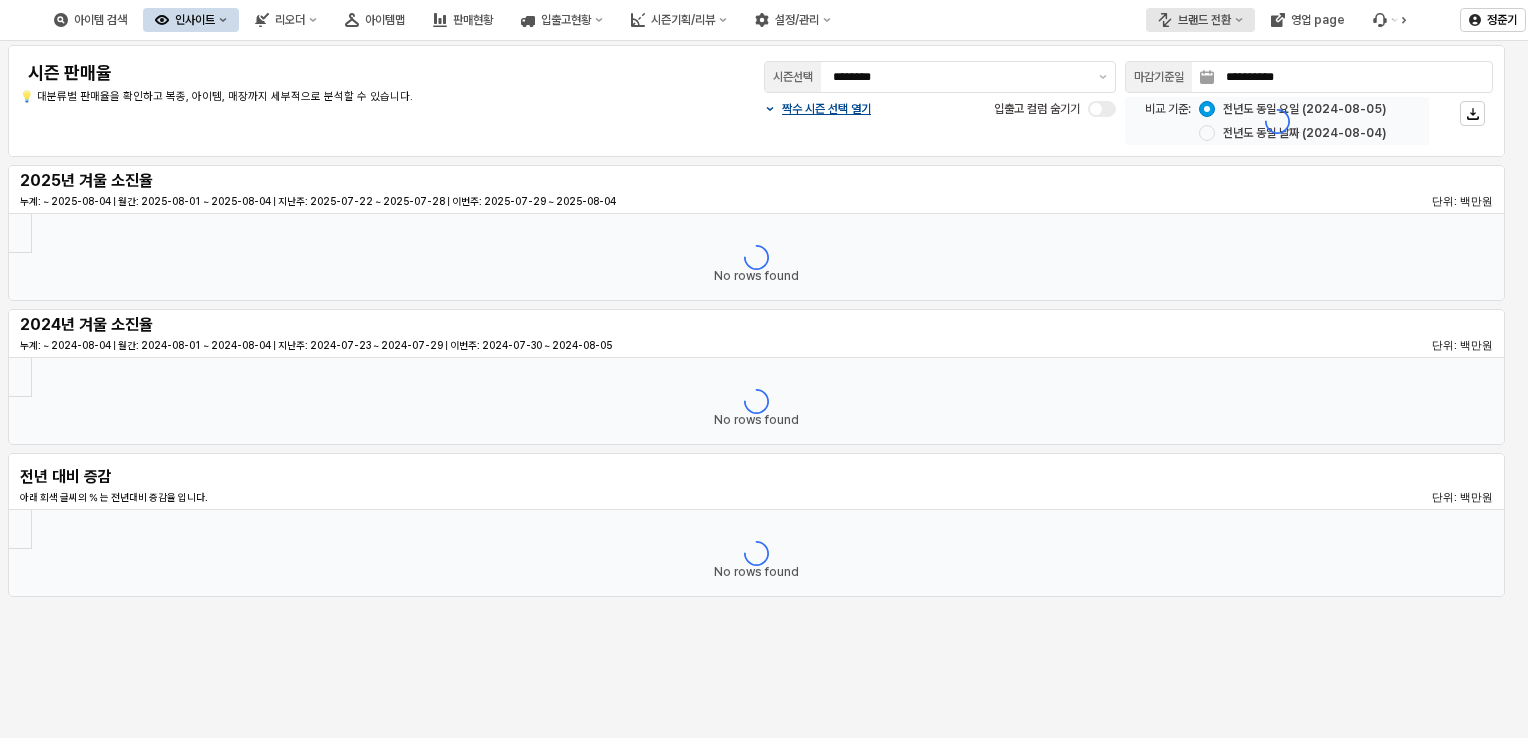 click on "브랜드 전환" at bounding box center [1204, 20] 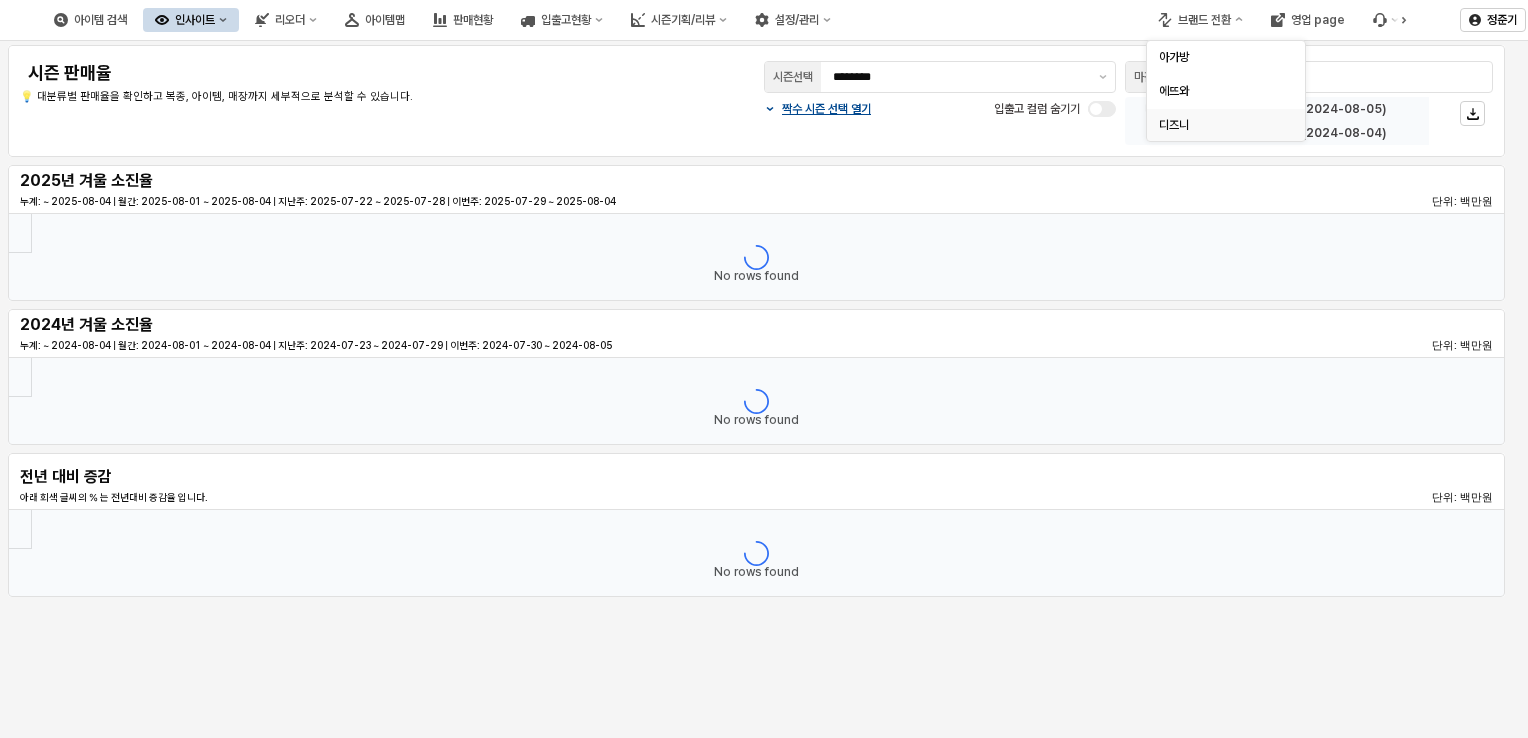 click on "디즈니" at bounding box center [1220, 125] 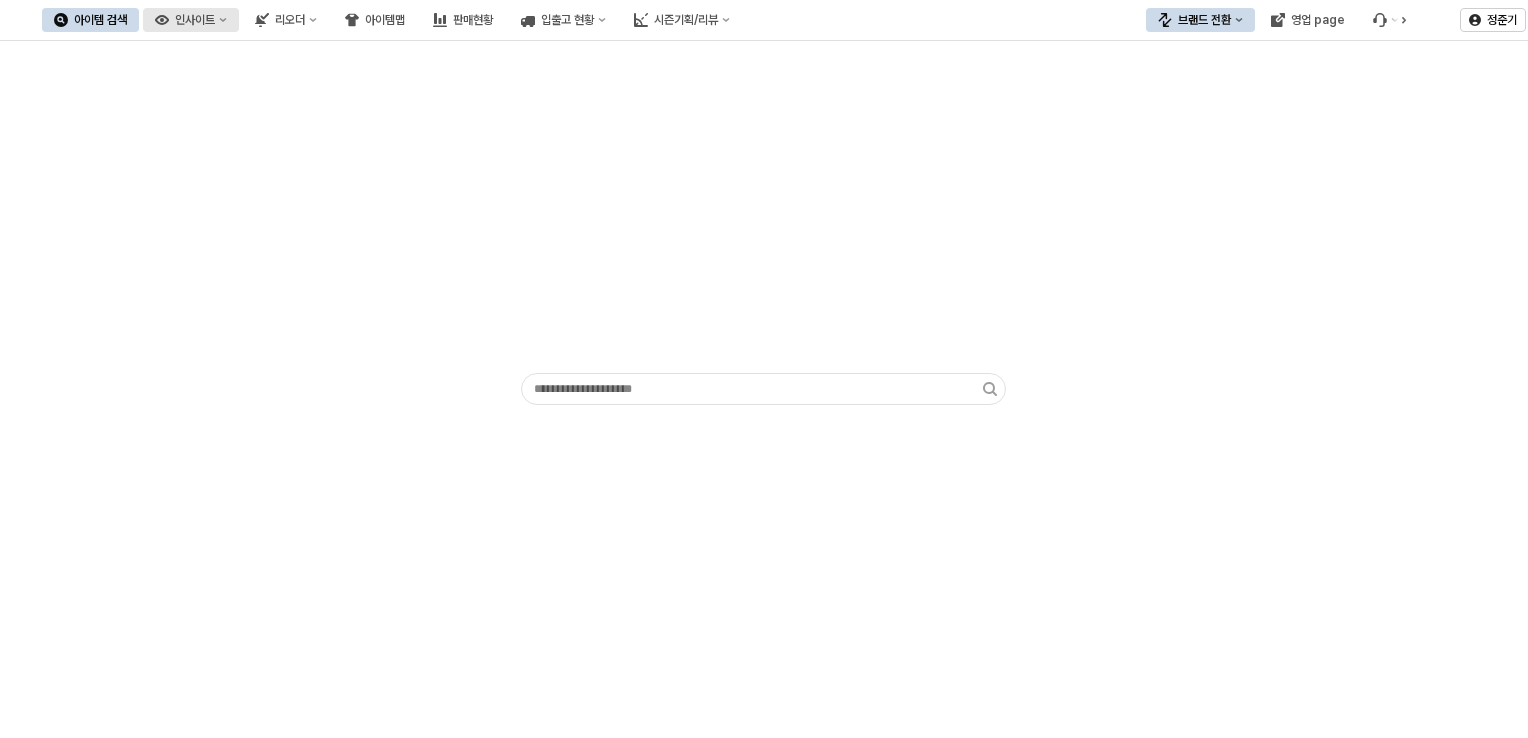 click on "인사이트" at bounding box center (195, 20) 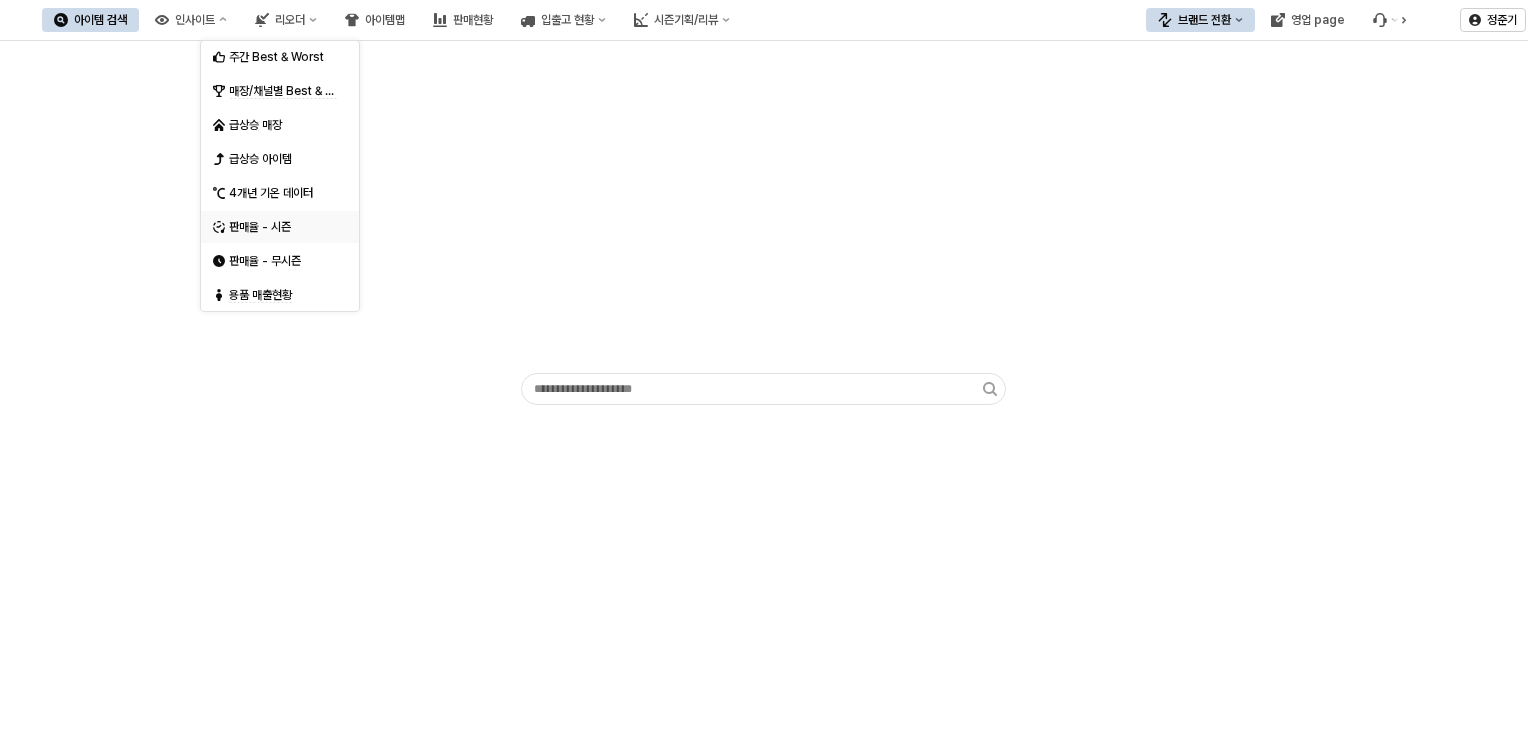 click on "판매율 - 시즌" at bounding box center (282, 227) 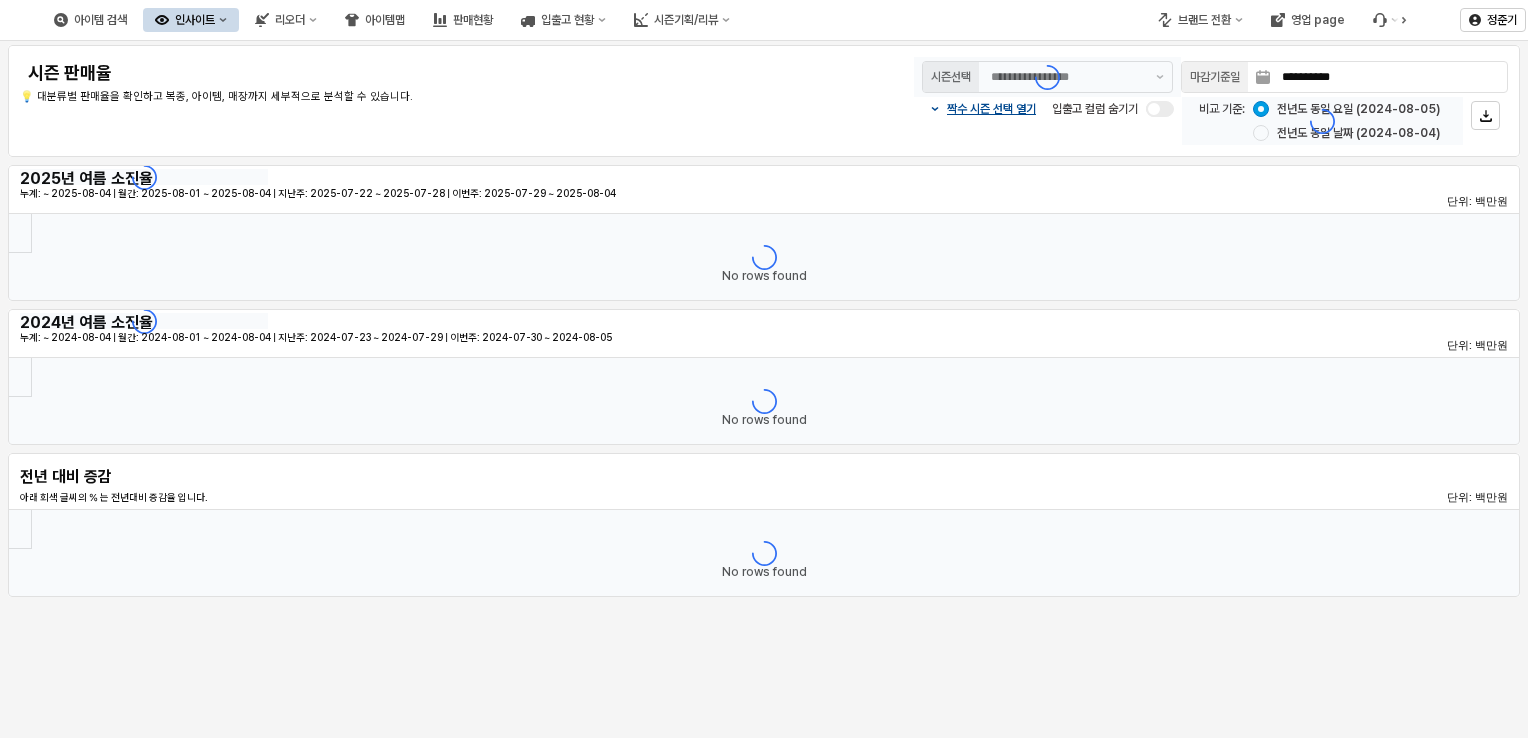 type on "********" 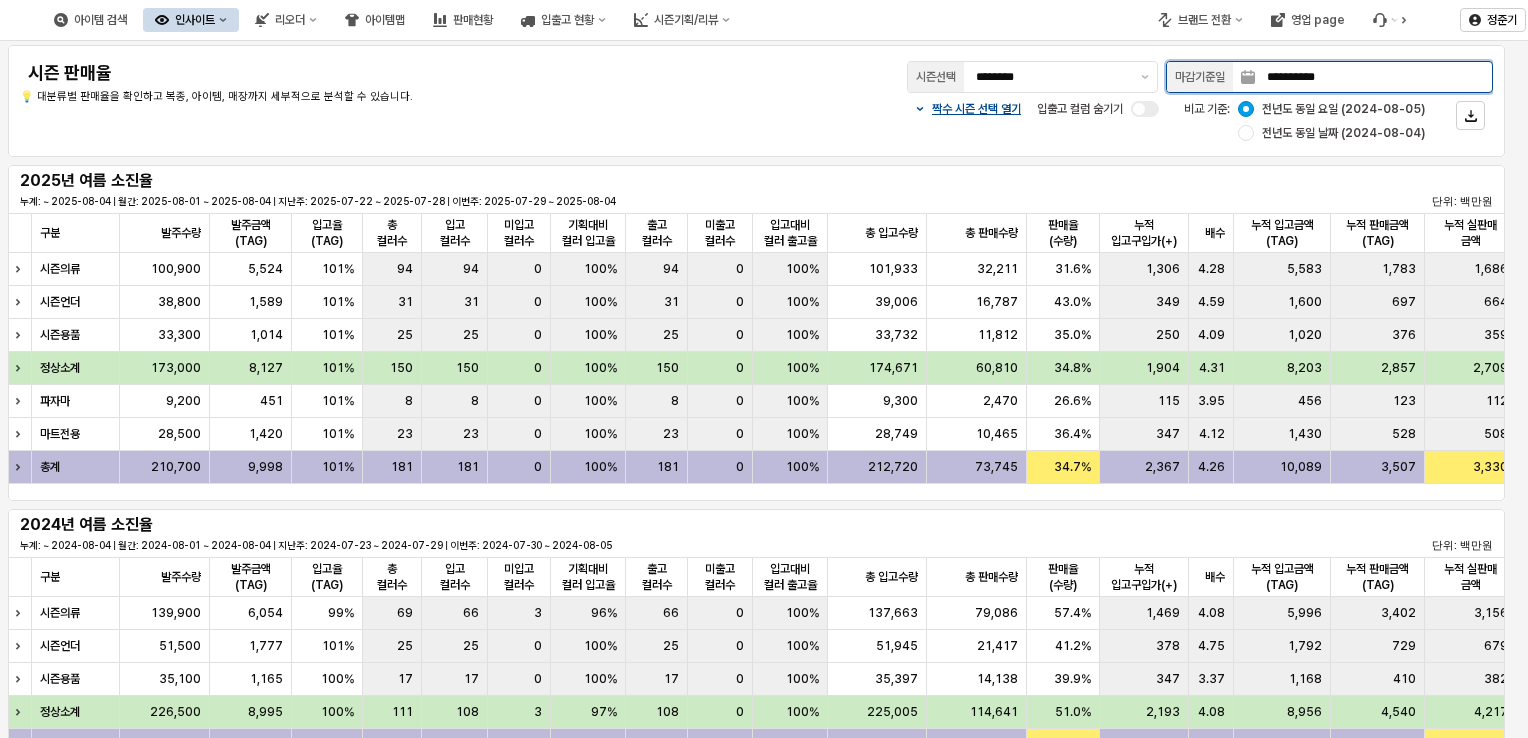 click on "**********" at bounding box center (1373, 77) 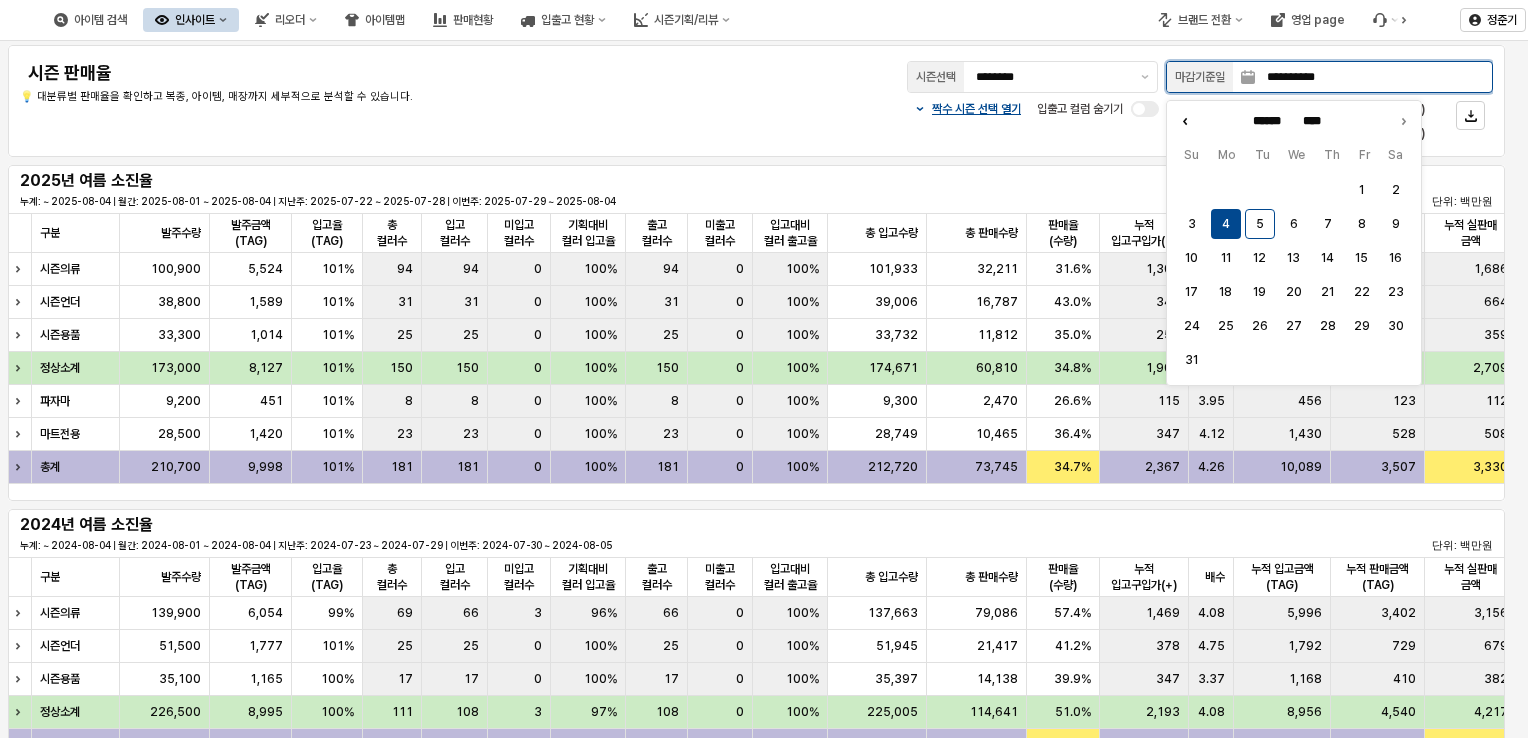 click 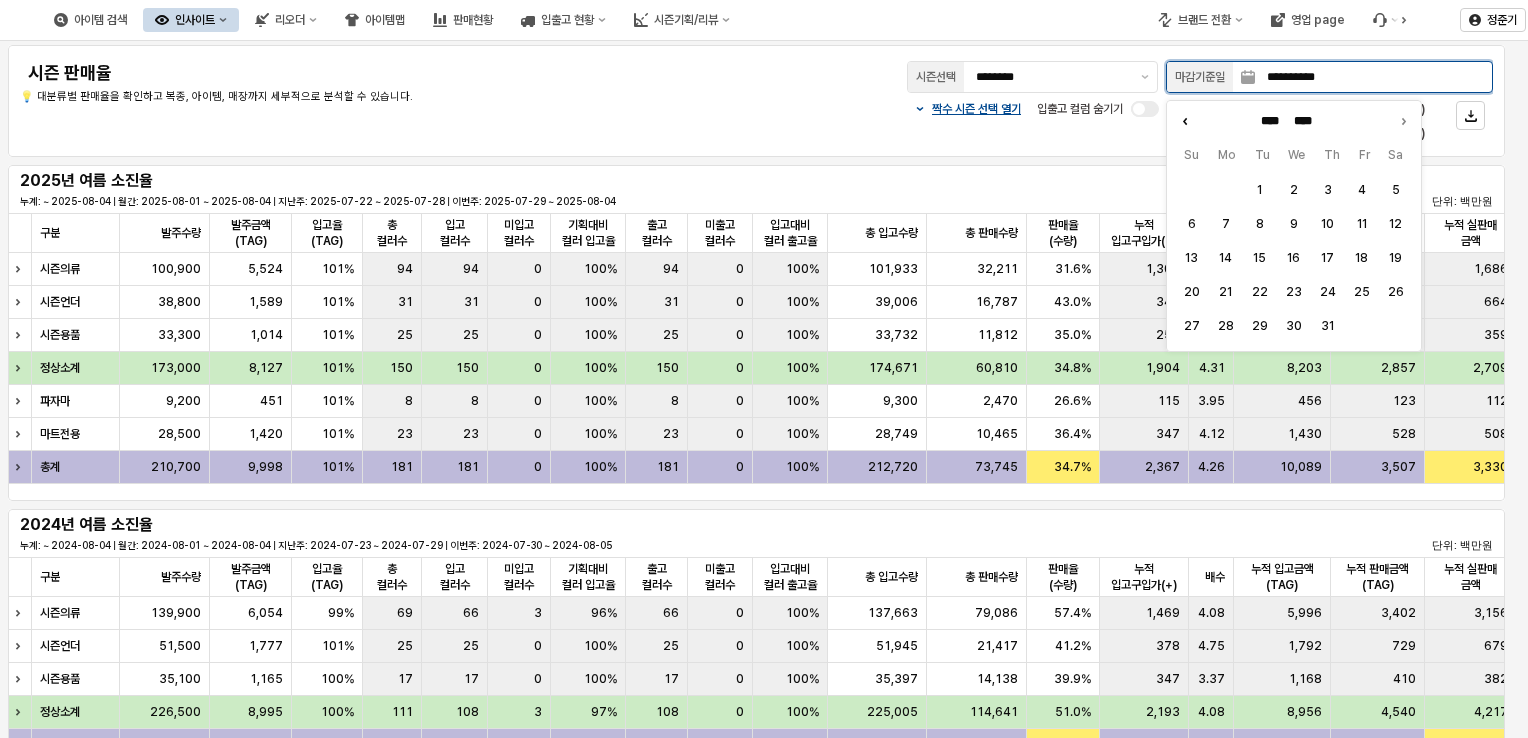 click 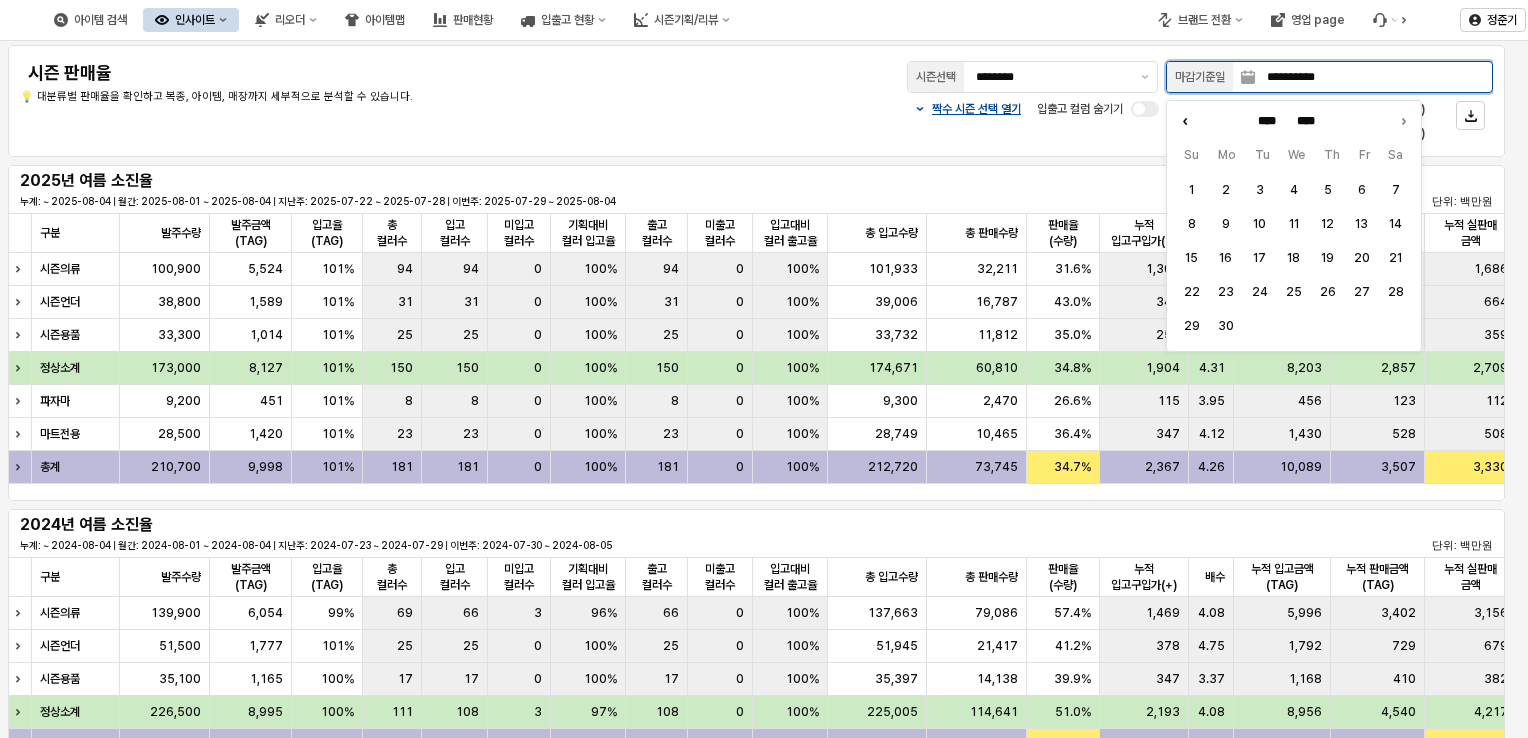 click 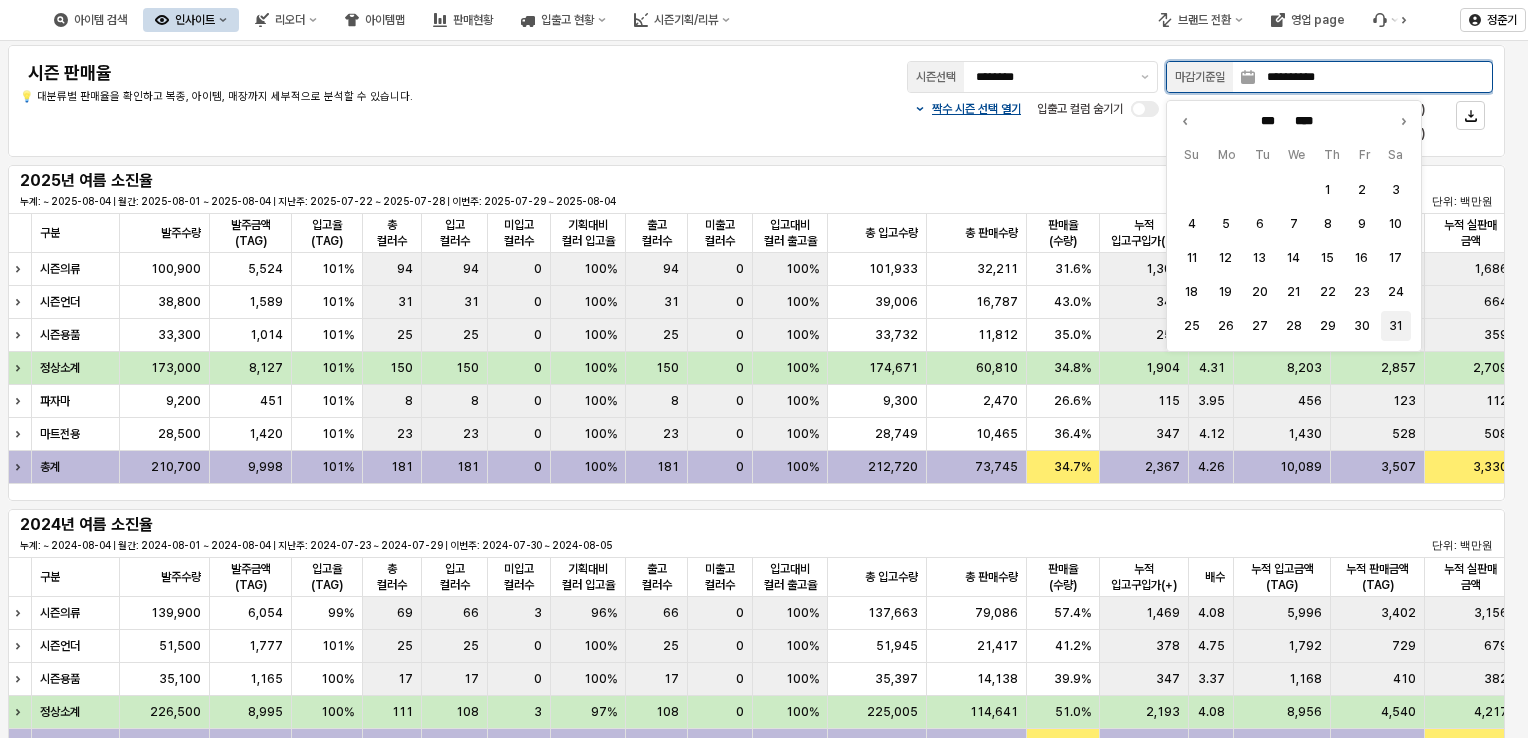 click on "31" at bounding box center [1396, 326] 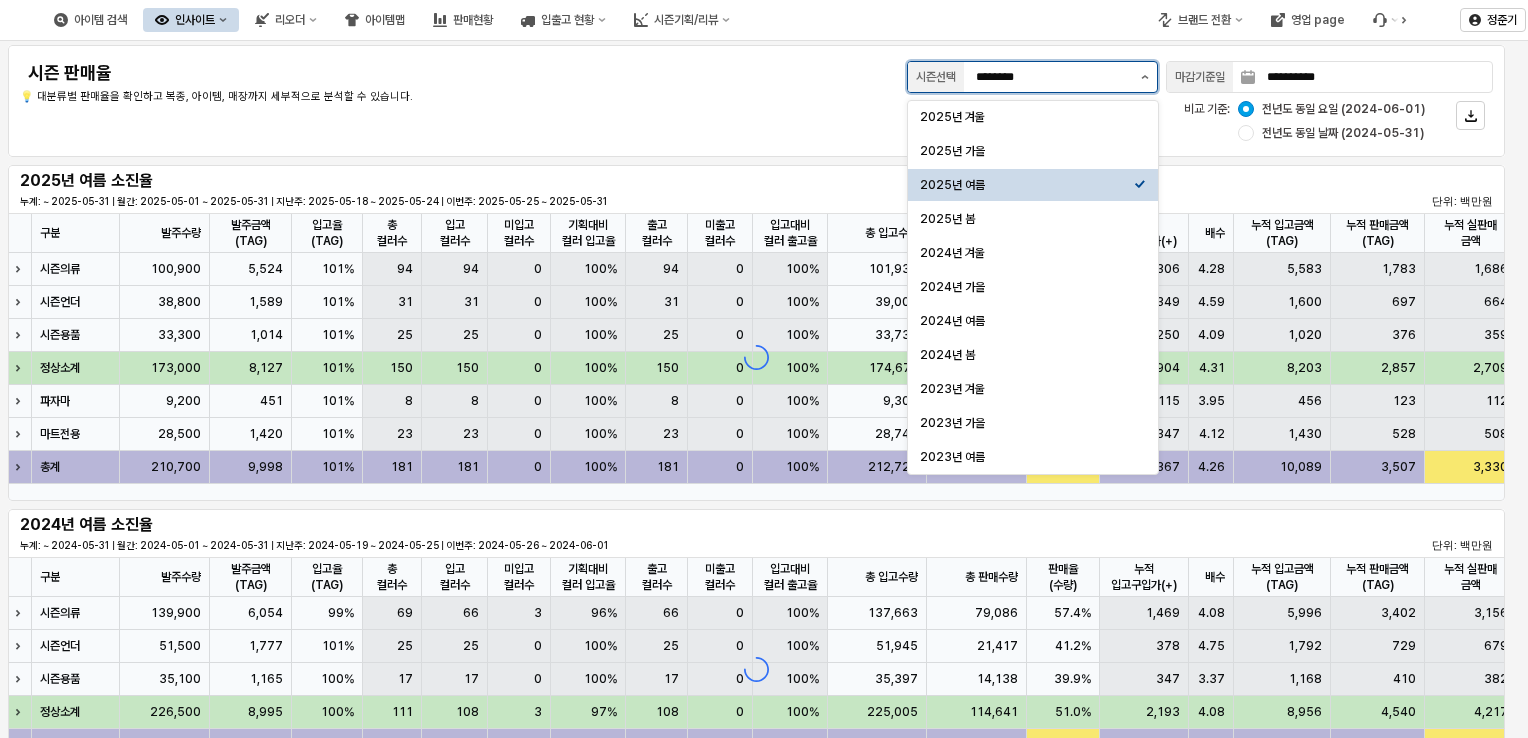 click at bounding box center [1145, 77] 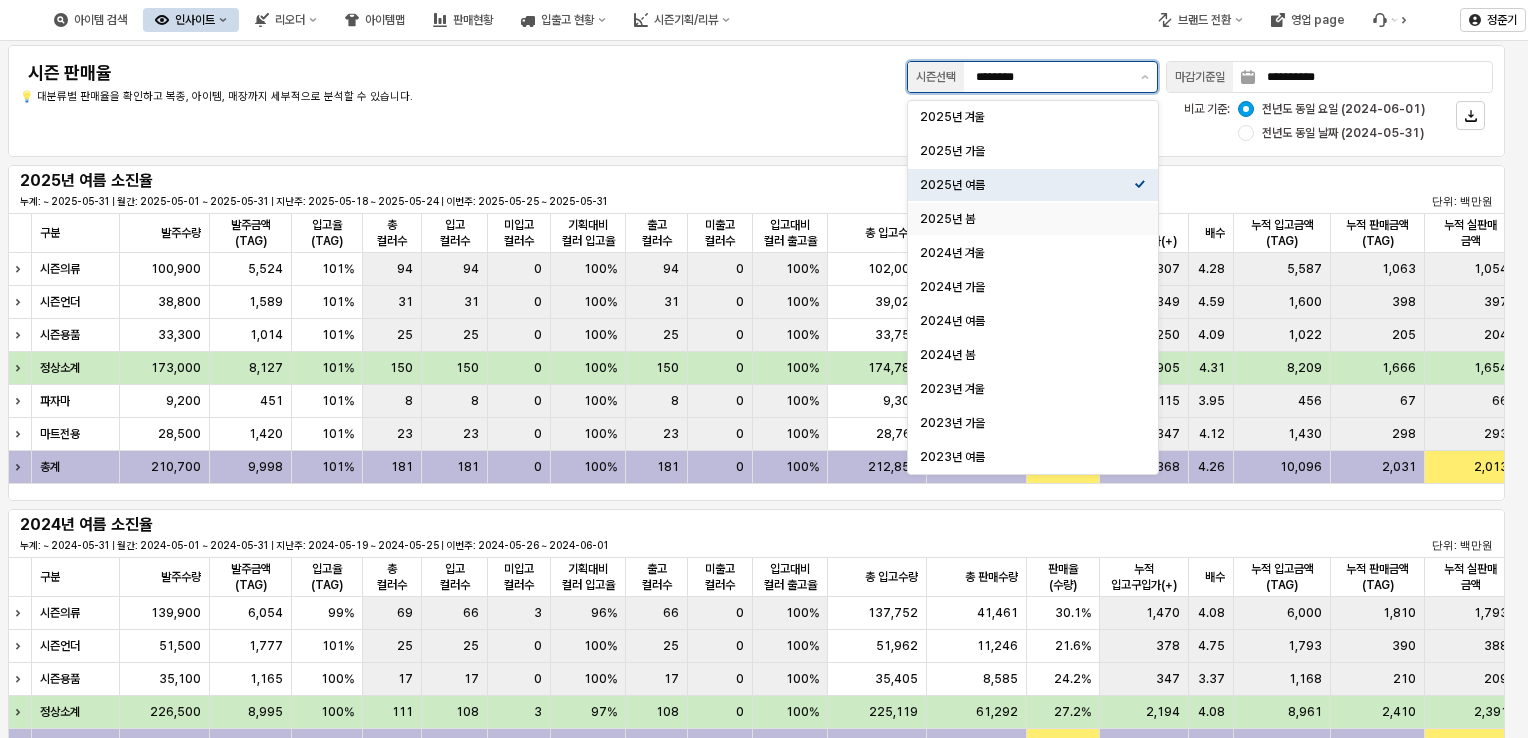 click on "2025년 봄" at bounding box center (1027, 219) 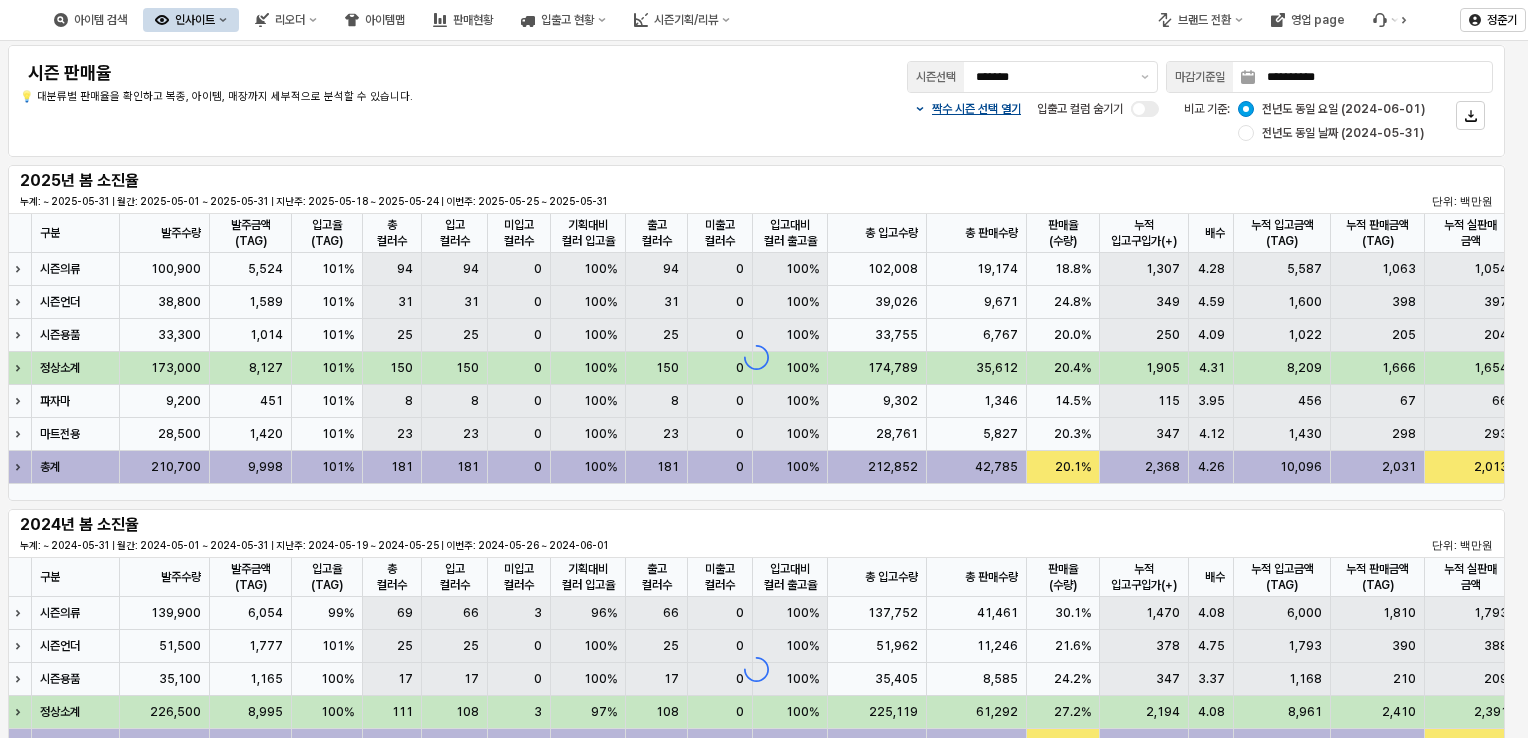 click on "짝수 시즌 선택 열기 입출고 컬럼 숨기기 비교 기준: 전년도 동일 요일 (2024-06-01) 전년도 동일 날짜 (2024-05-31)" at bounding box center [1063, 121] 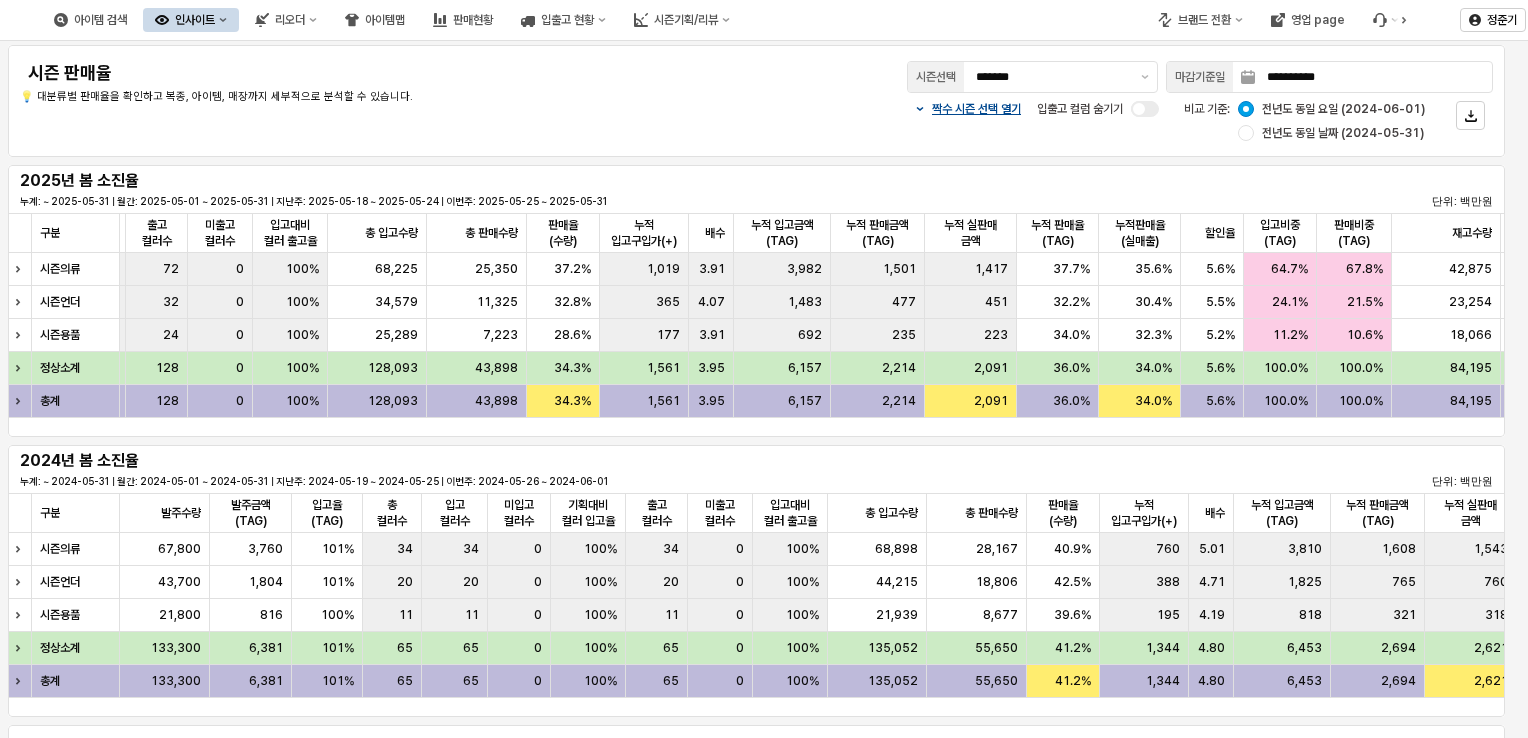 scroll, scrollTop: 0, scrollLeft: 511, axis: horizontal 